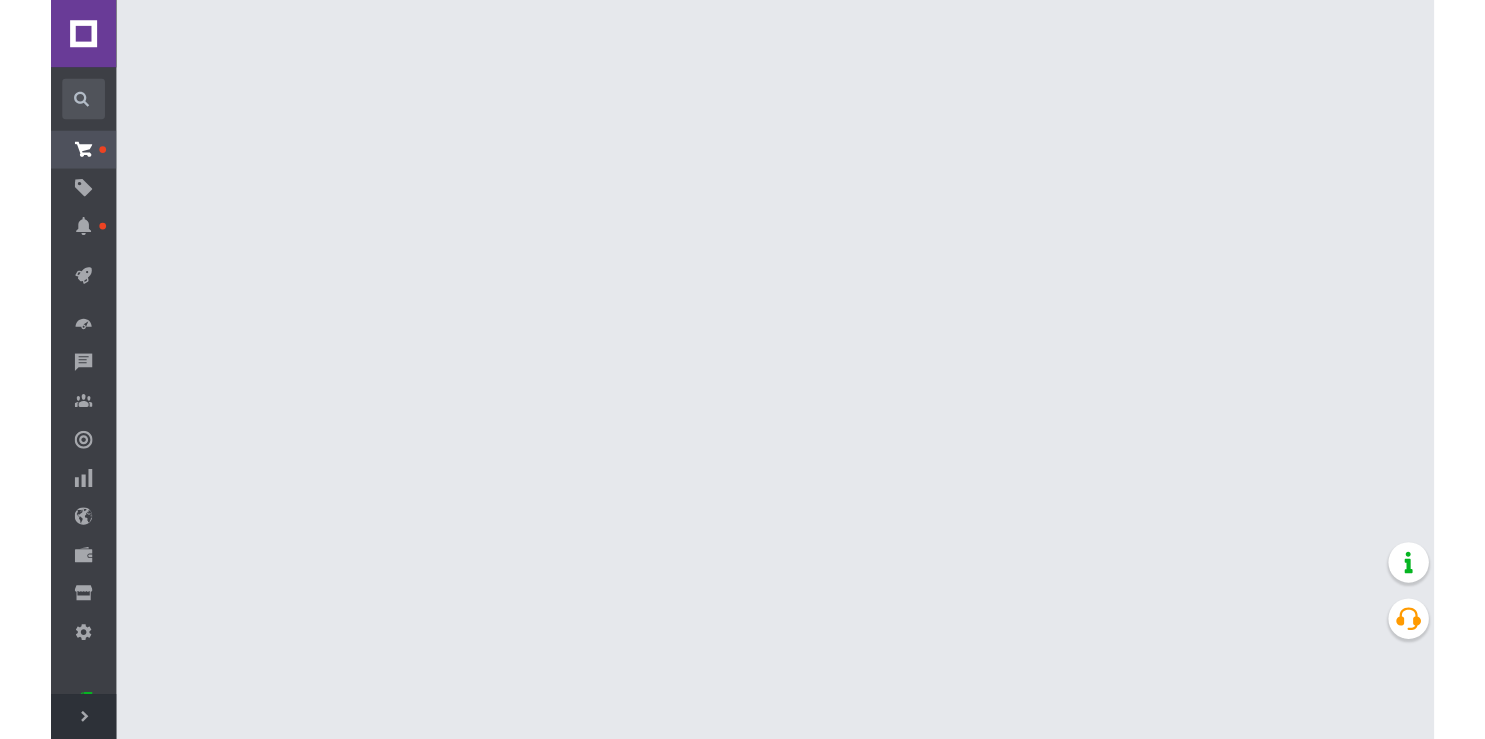 scroll, scrollTop: 0, scrollLeft: 0, axis: both 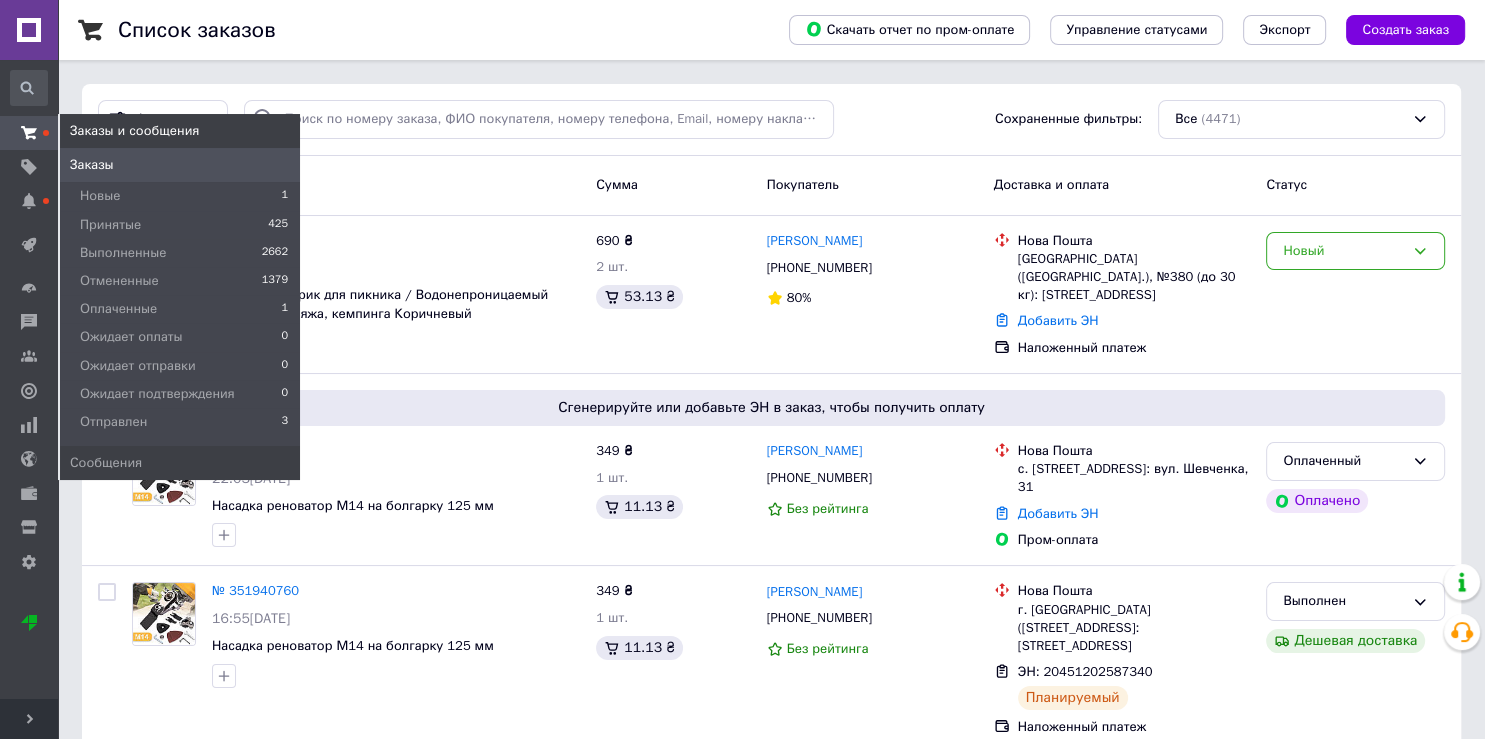 click 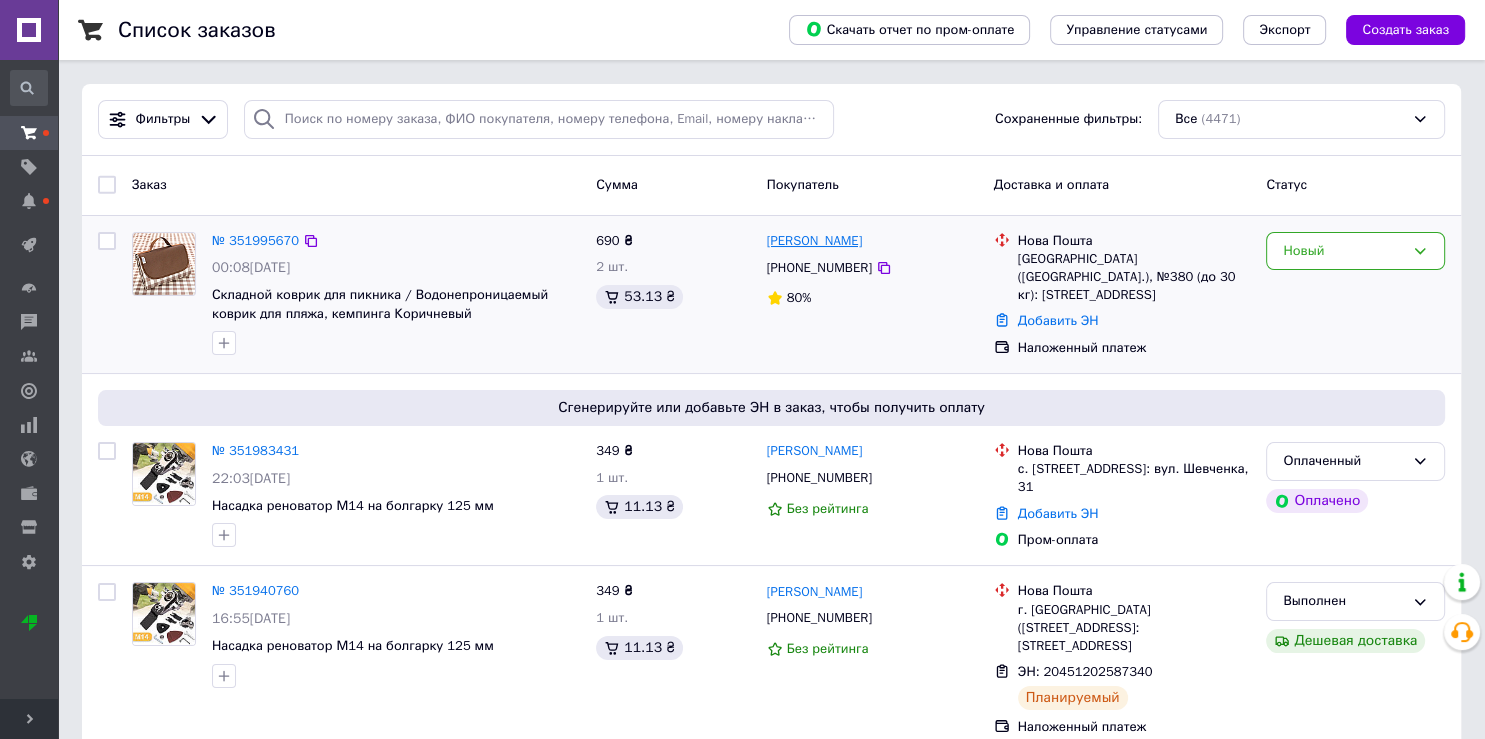 click on "[PERSON_NAME]" at bounding box center [815, 241] 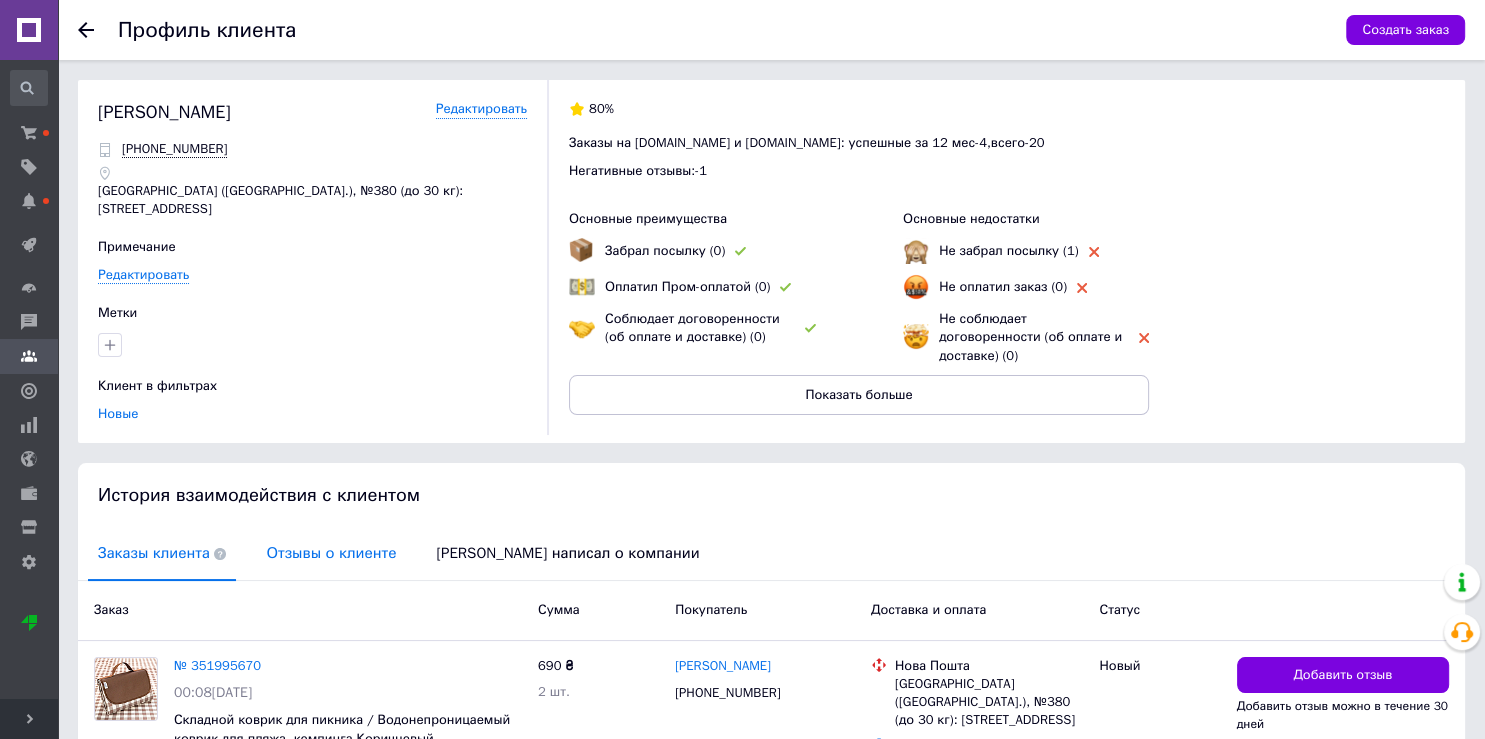 click on "Отзывы о клиенте" at bounding box center [331, 553] 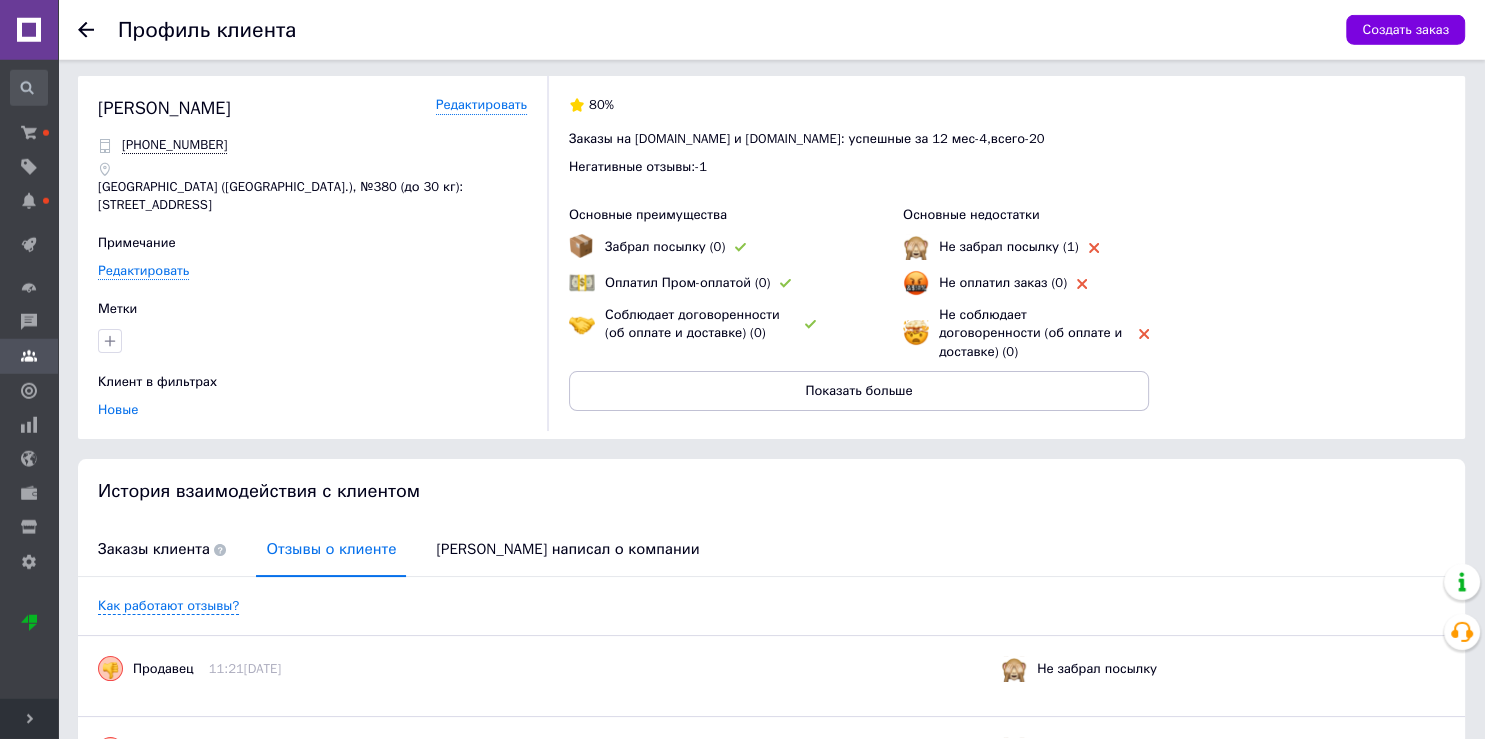 scroll, scrollTop: 0, scrollLeft: 0, axis: both 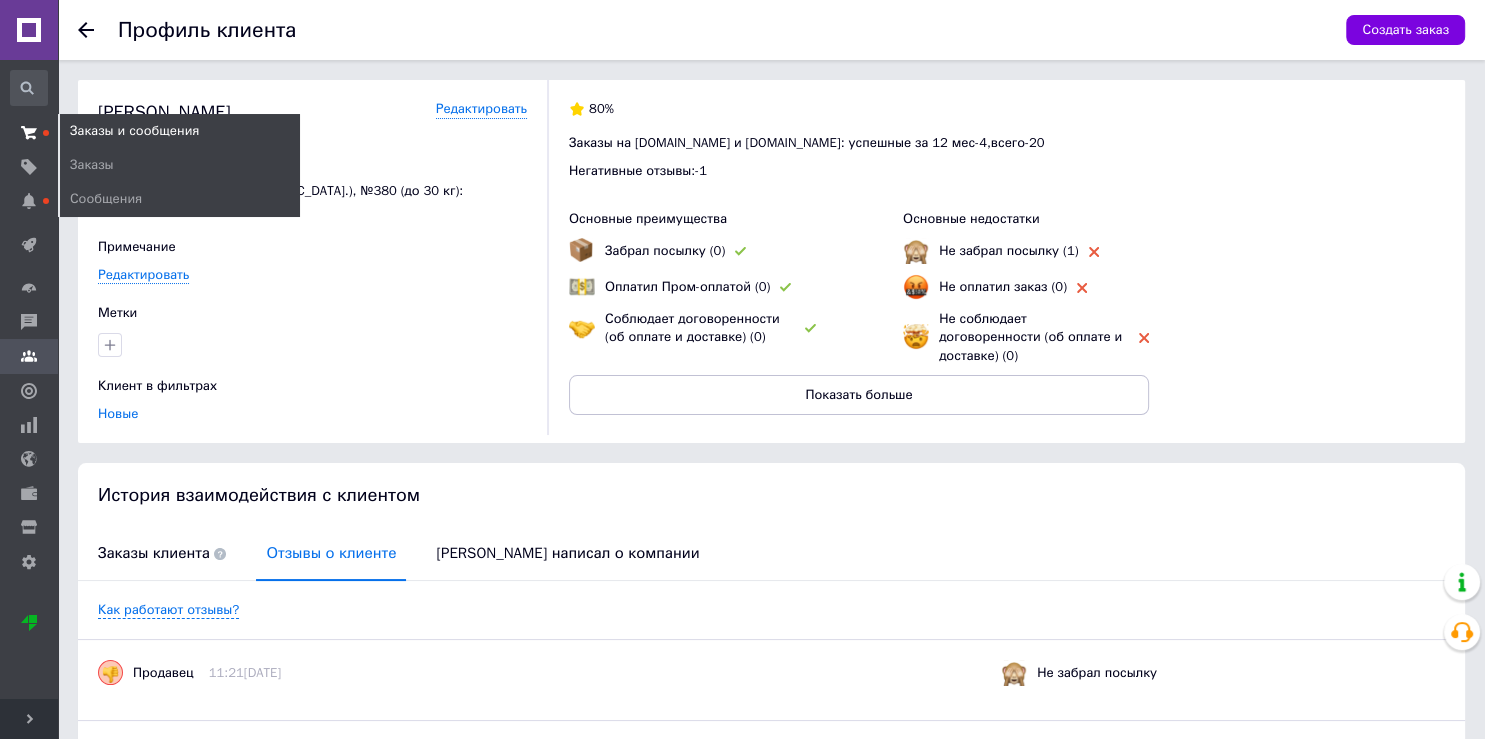 click 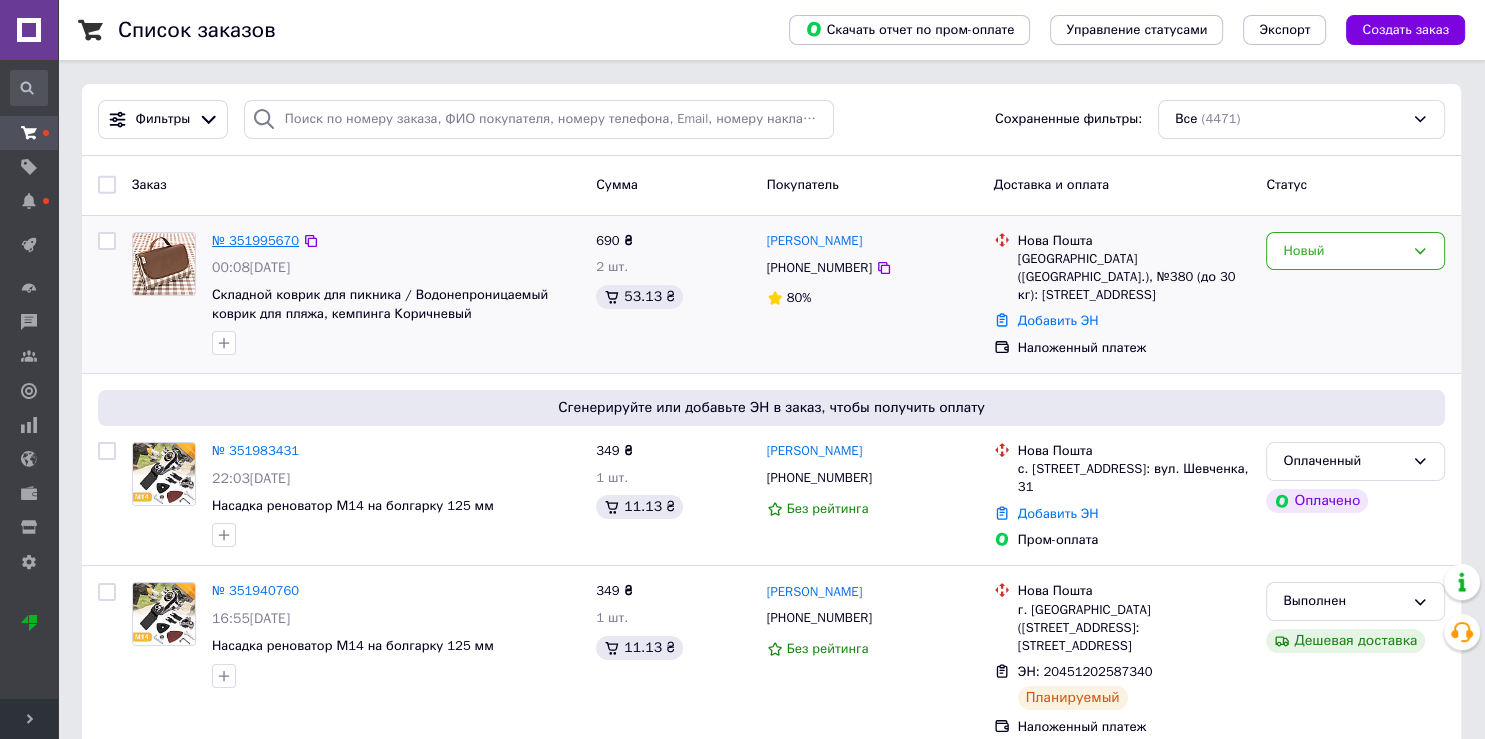 click on "№ 351995670" at bounding box center (255, 240) 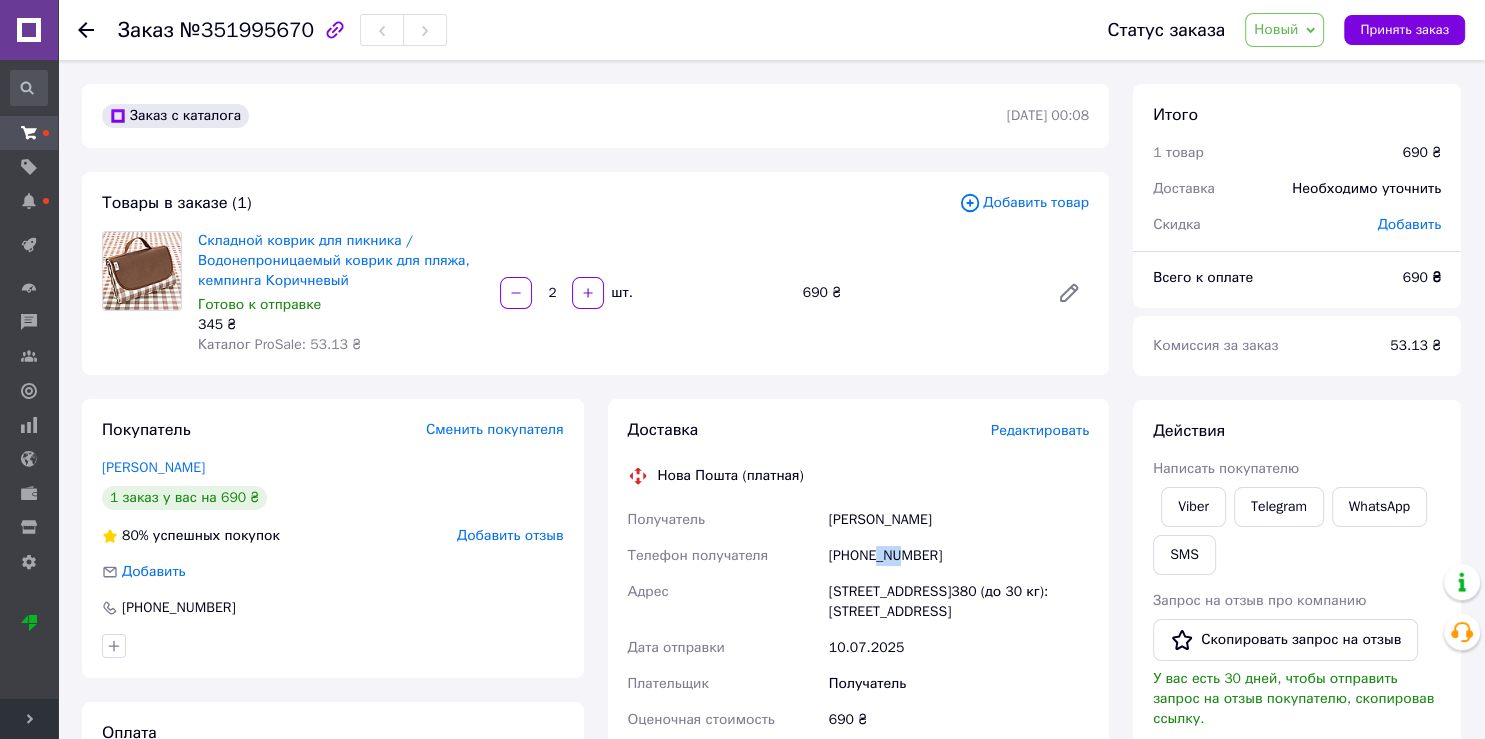 drag, startPoint x: 875, startPoint y: 558, endPoint x: 901, endPoint y: 564, distance: 26.683329 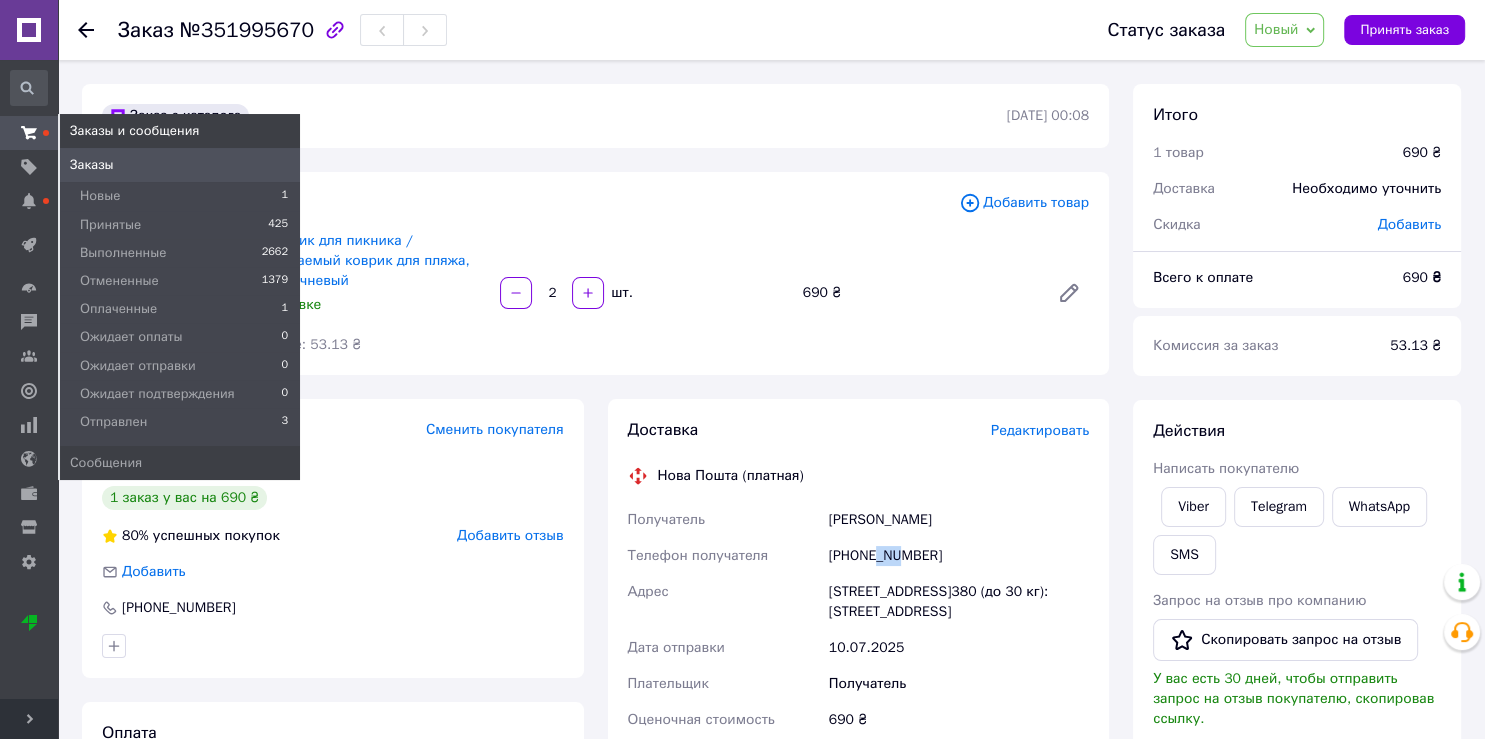 click 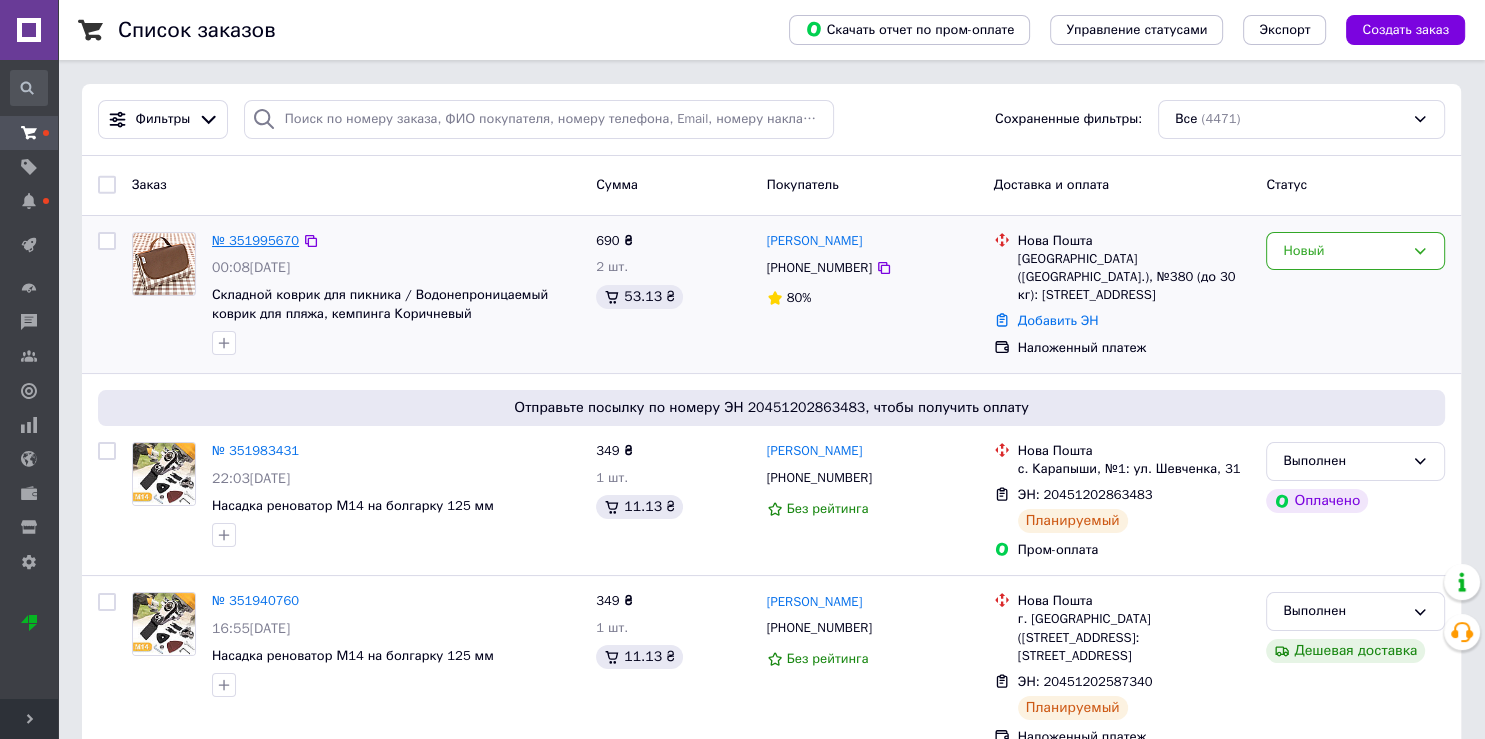 click on "№ 351995670" at bounding box center (255, 240) 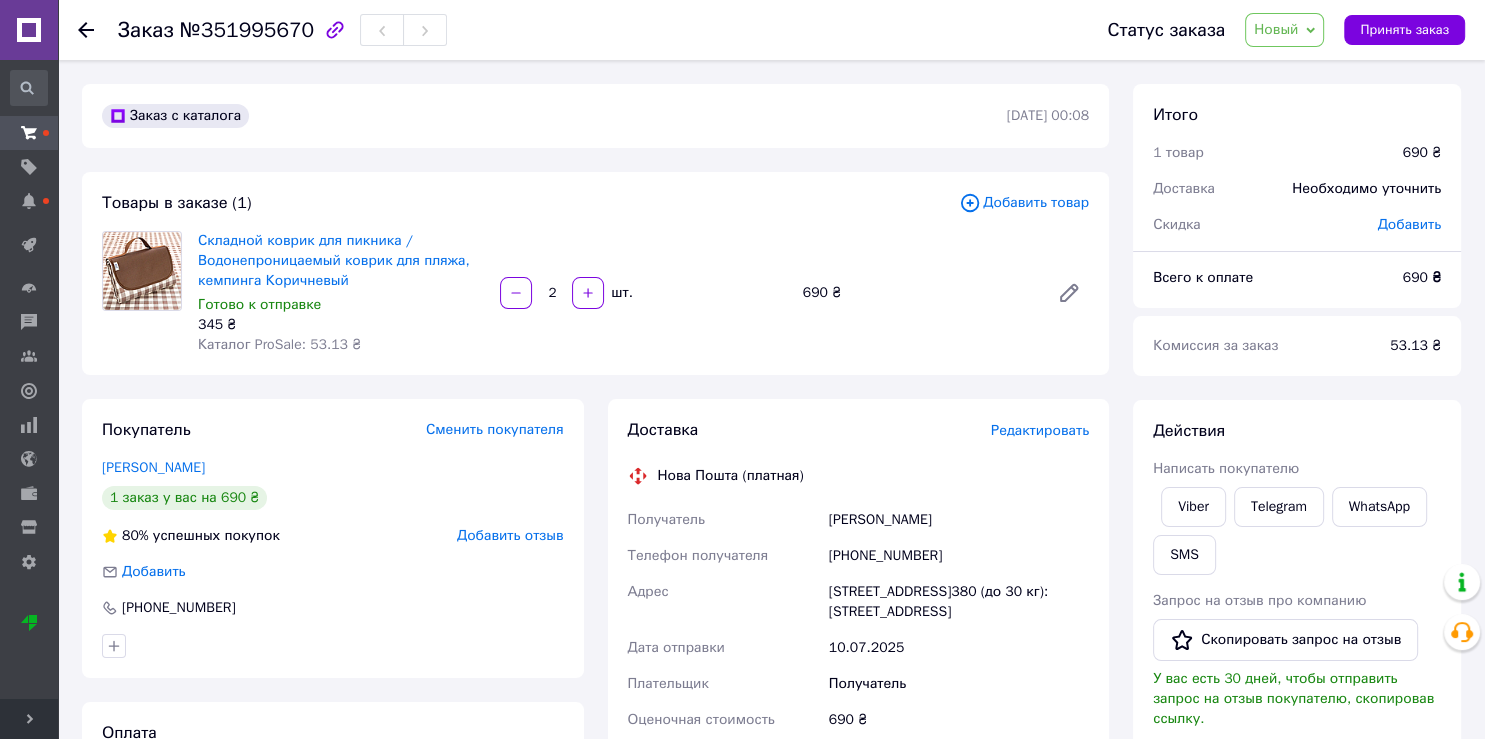 click on "[STREET_ADDRESS]380 (до 30 кг): [STREET_ADDRESS]" at bounding box center (959, 602) 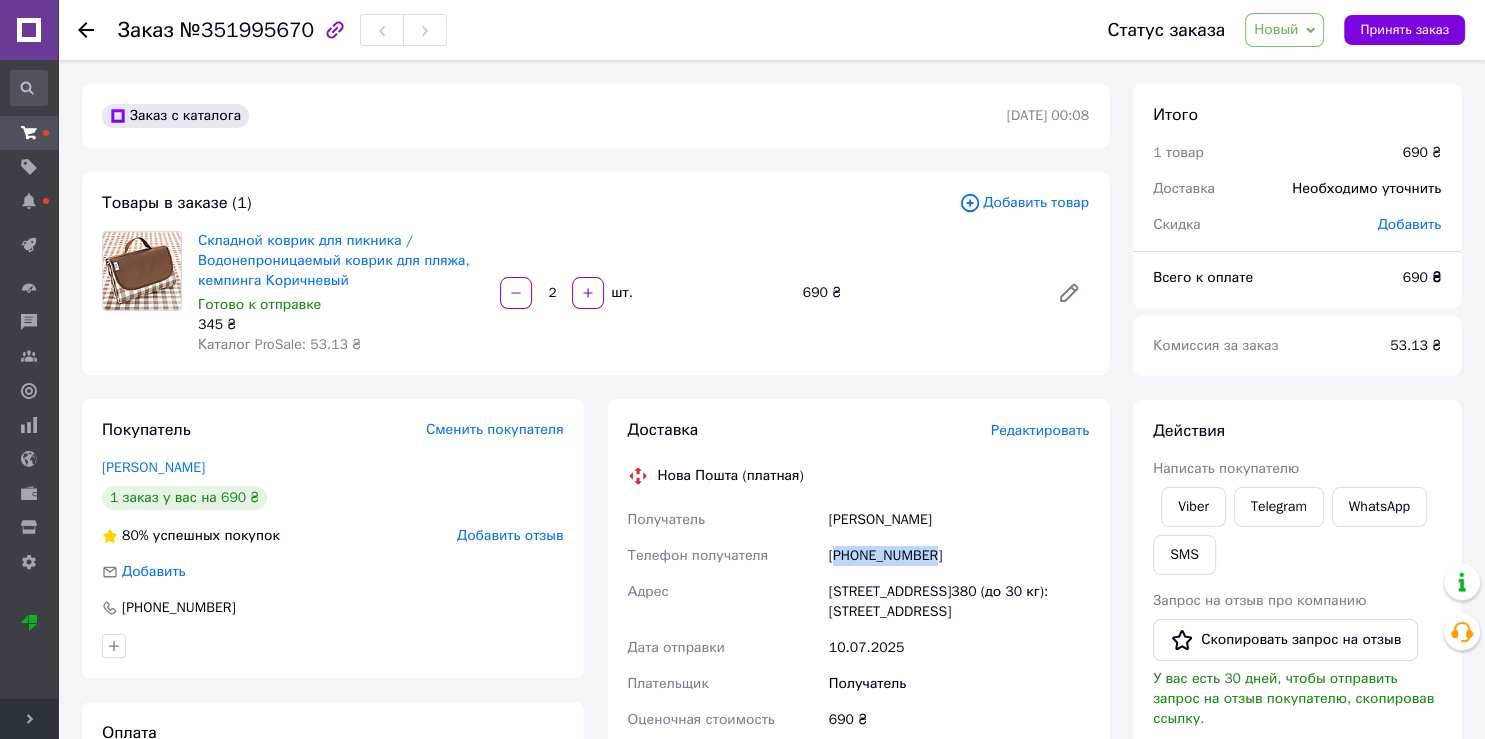 click on "[PHONE_NUMBER]" at bounding box center (959, 556) 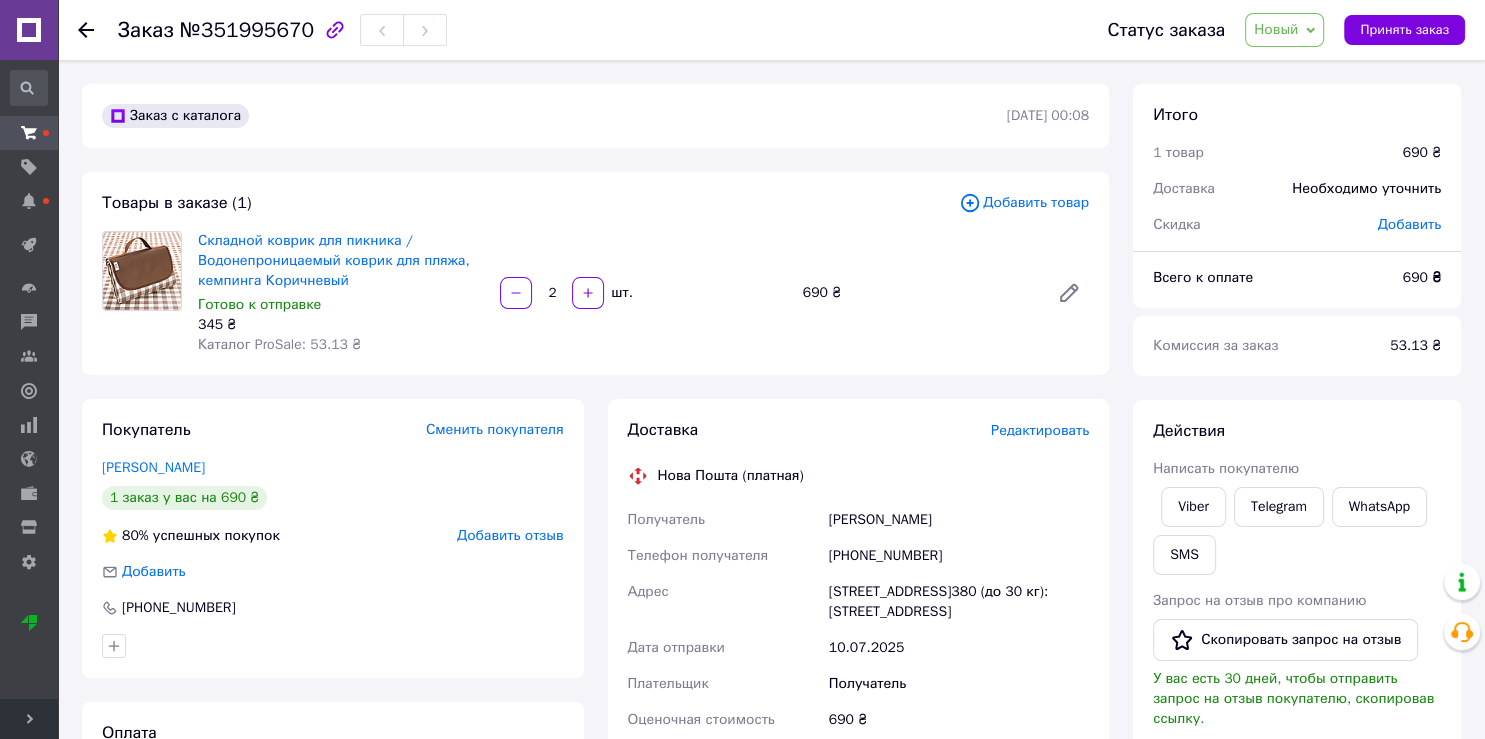 click on "[PHONE_NUMBER]" at bounding box center (959, 556) 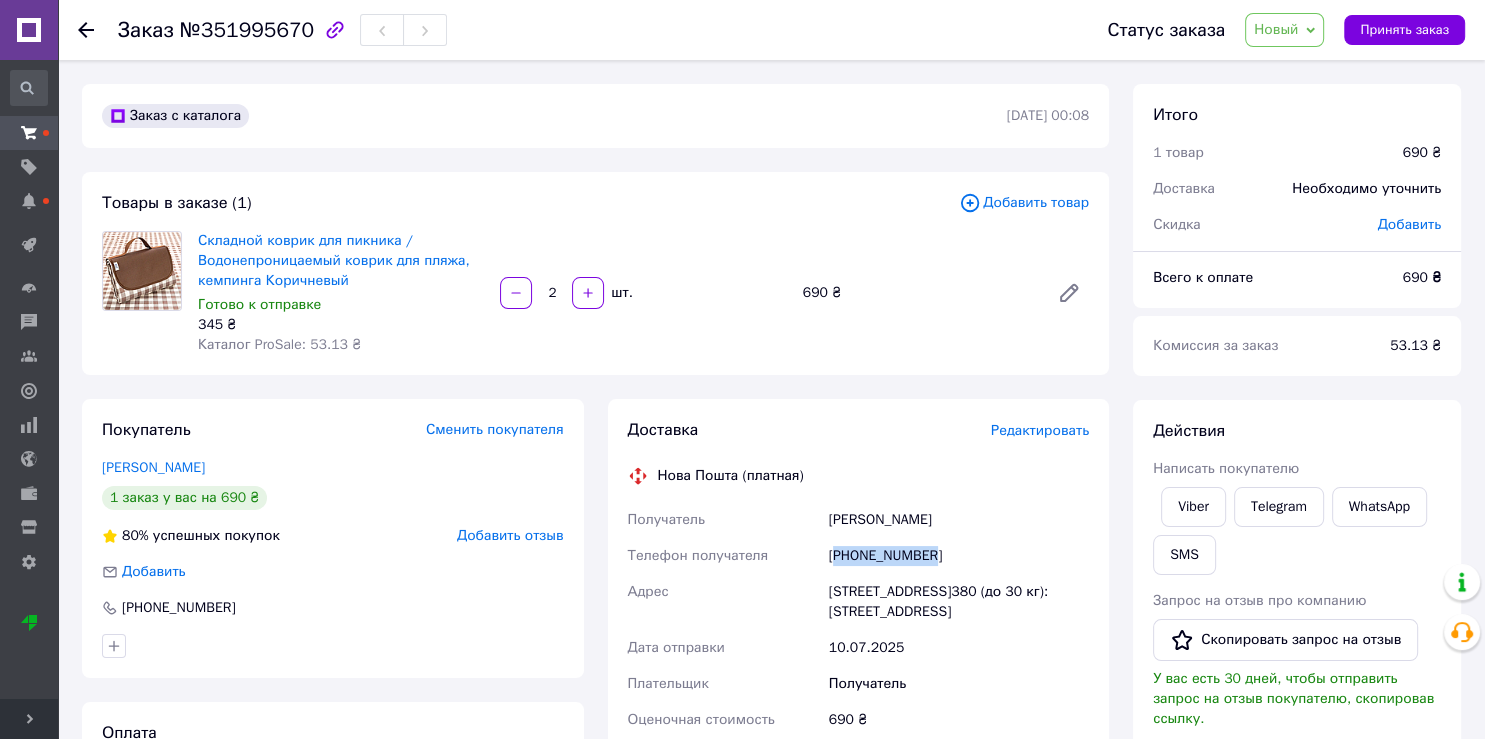 click on "[PHONE_NUMBER]" at bounding box center [959, 556] 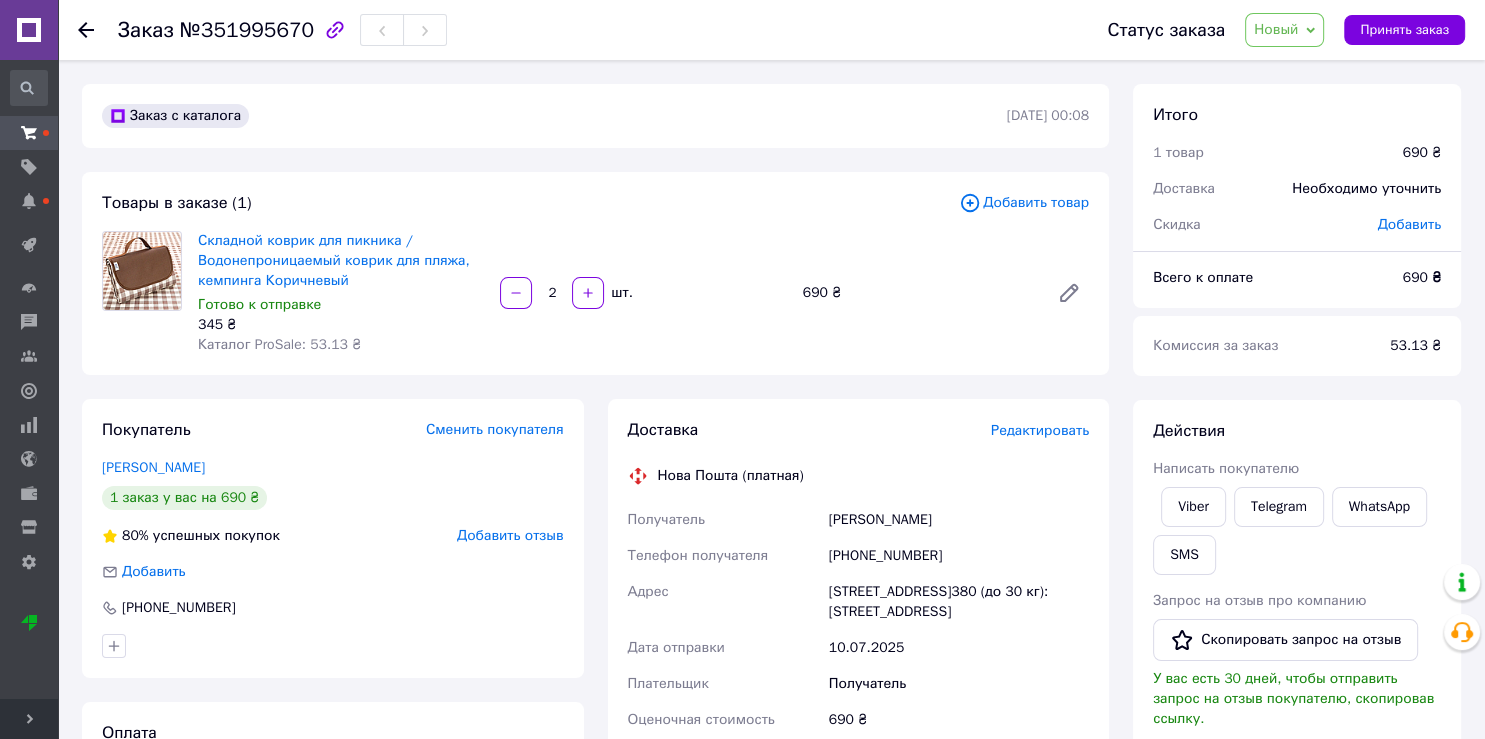 click on "[PHONE_NUMBER]" at bounding box center (959, 556) 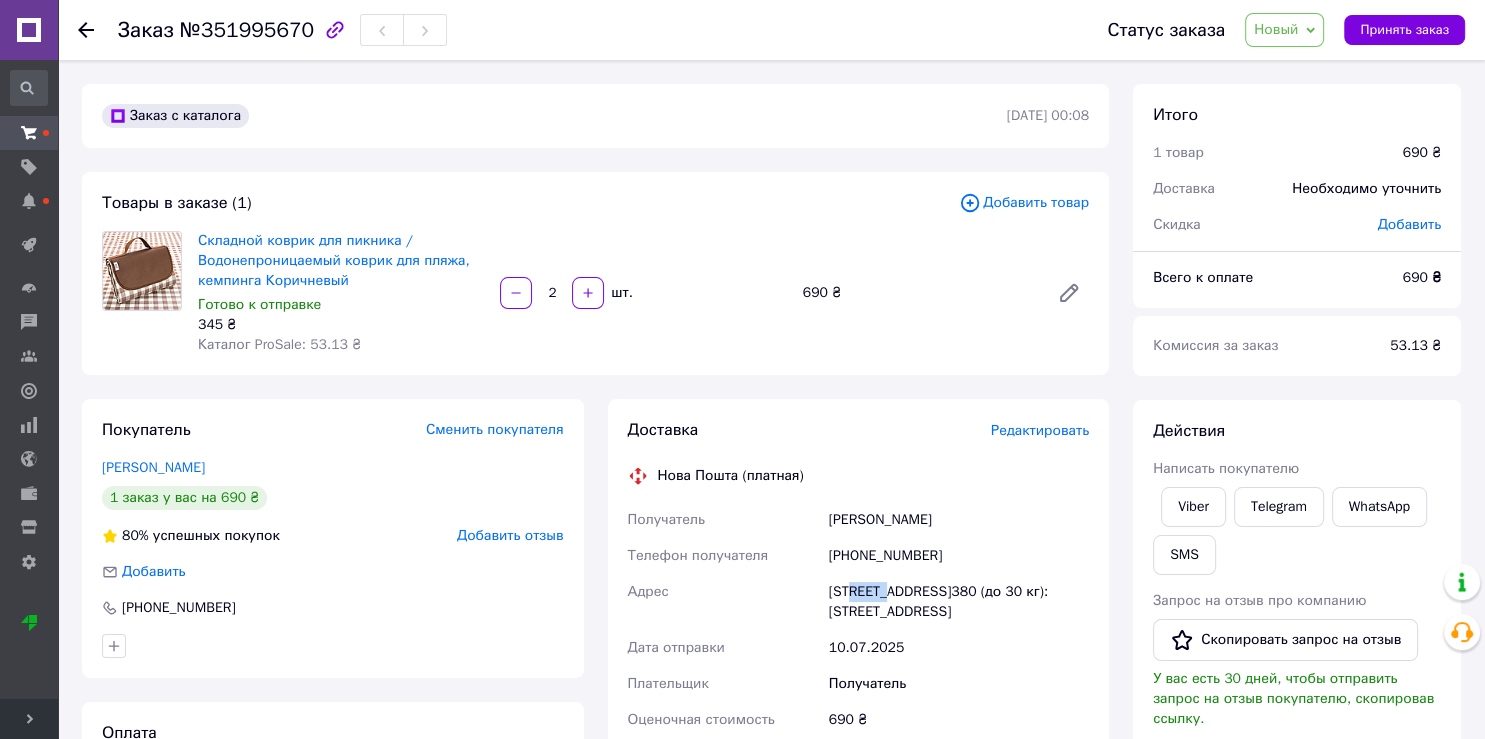 click on "[STREET_ADDRESS]380 (до 30 кг): [STREET_ADDRESS]" at bounding box center [959, 602] 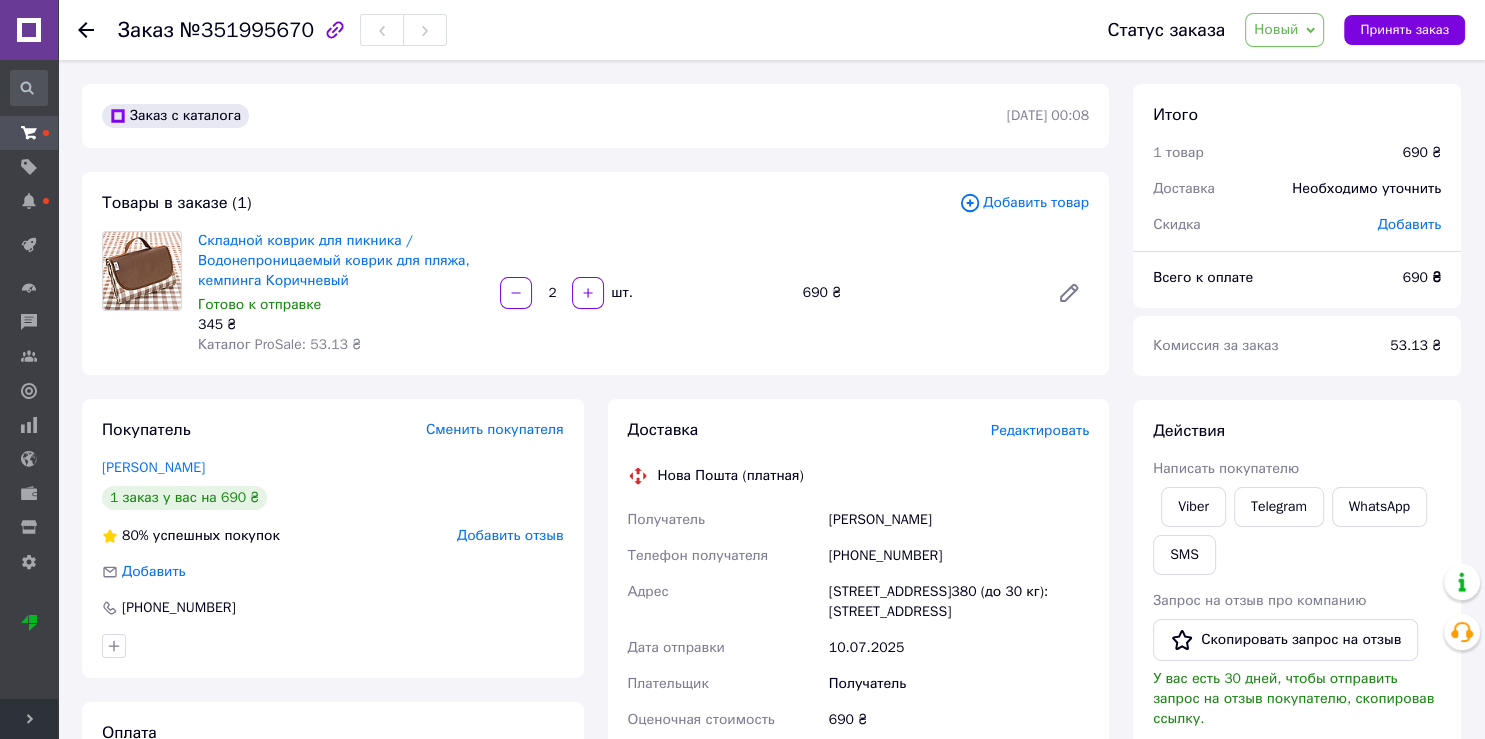click on "Адрес" at bounding box center (724, 602) 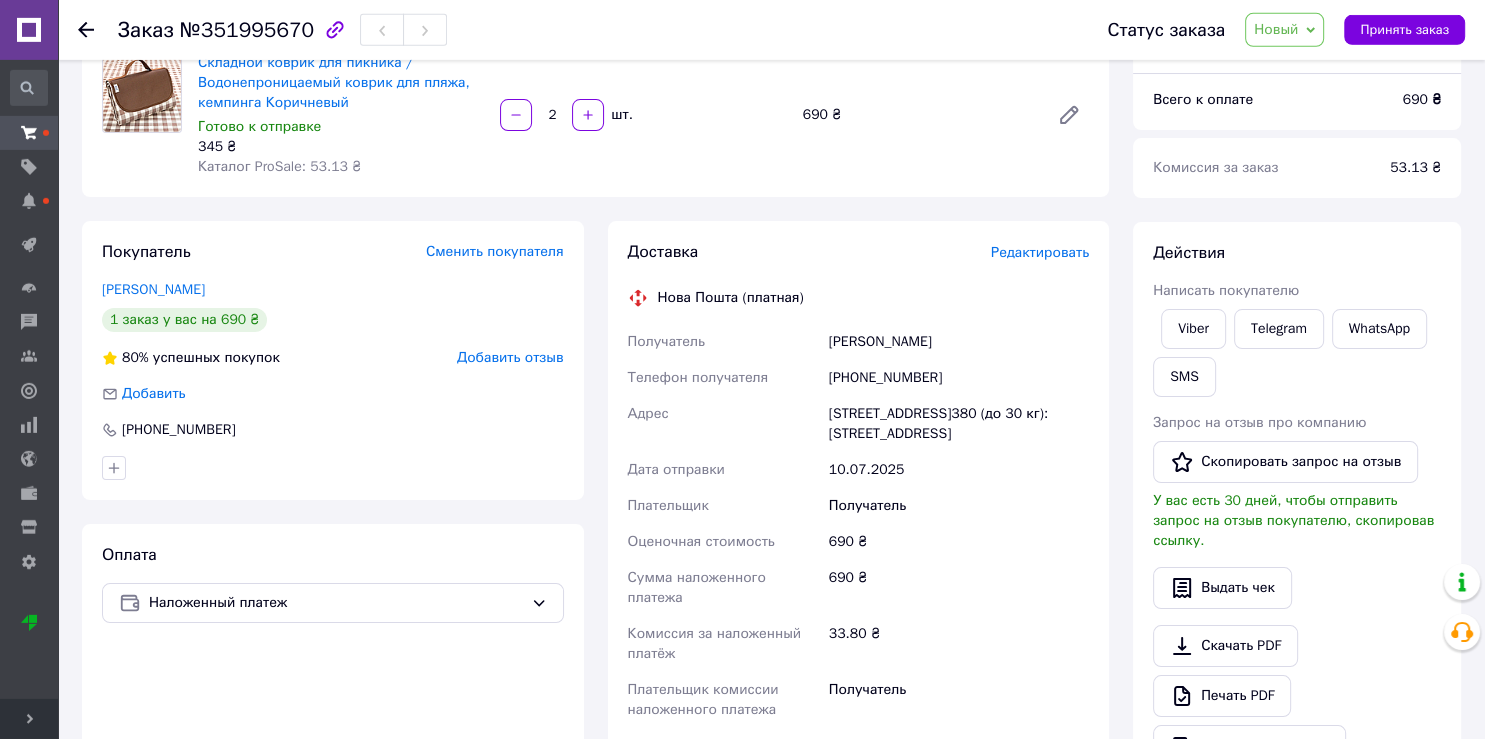 scroll, scrollTop: 422, scrollLeft: 0, axis: vertical 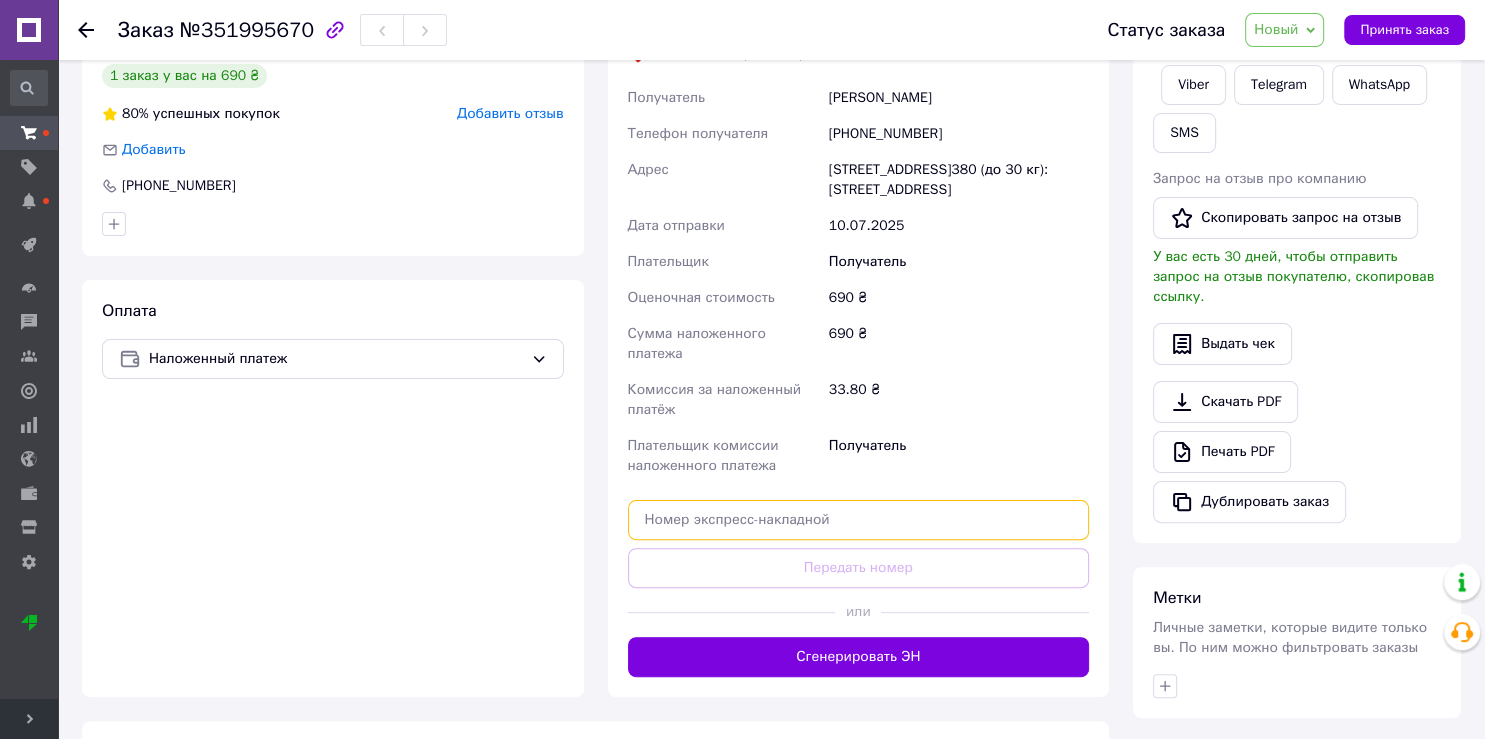 click at bounding box center [859, 520] 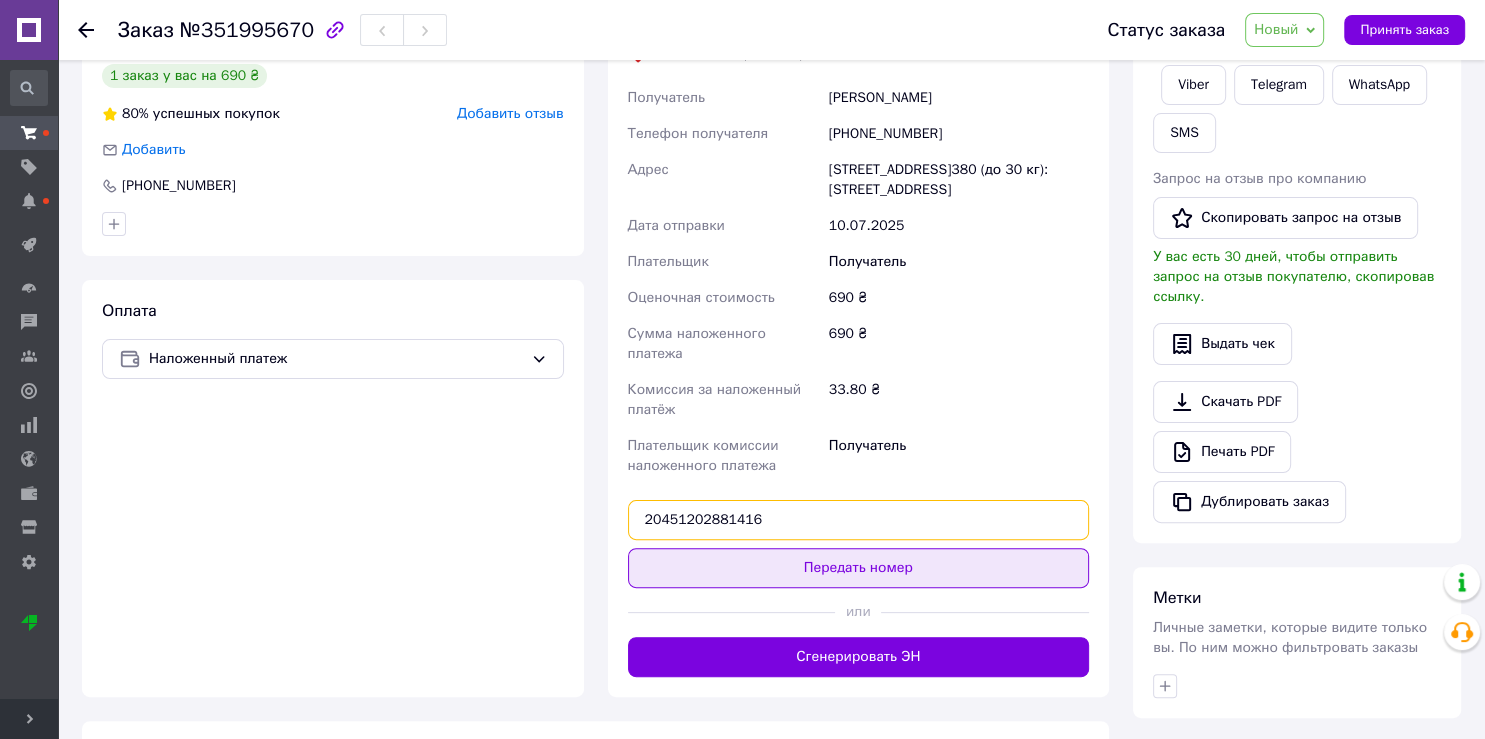 type on "20451202881416" 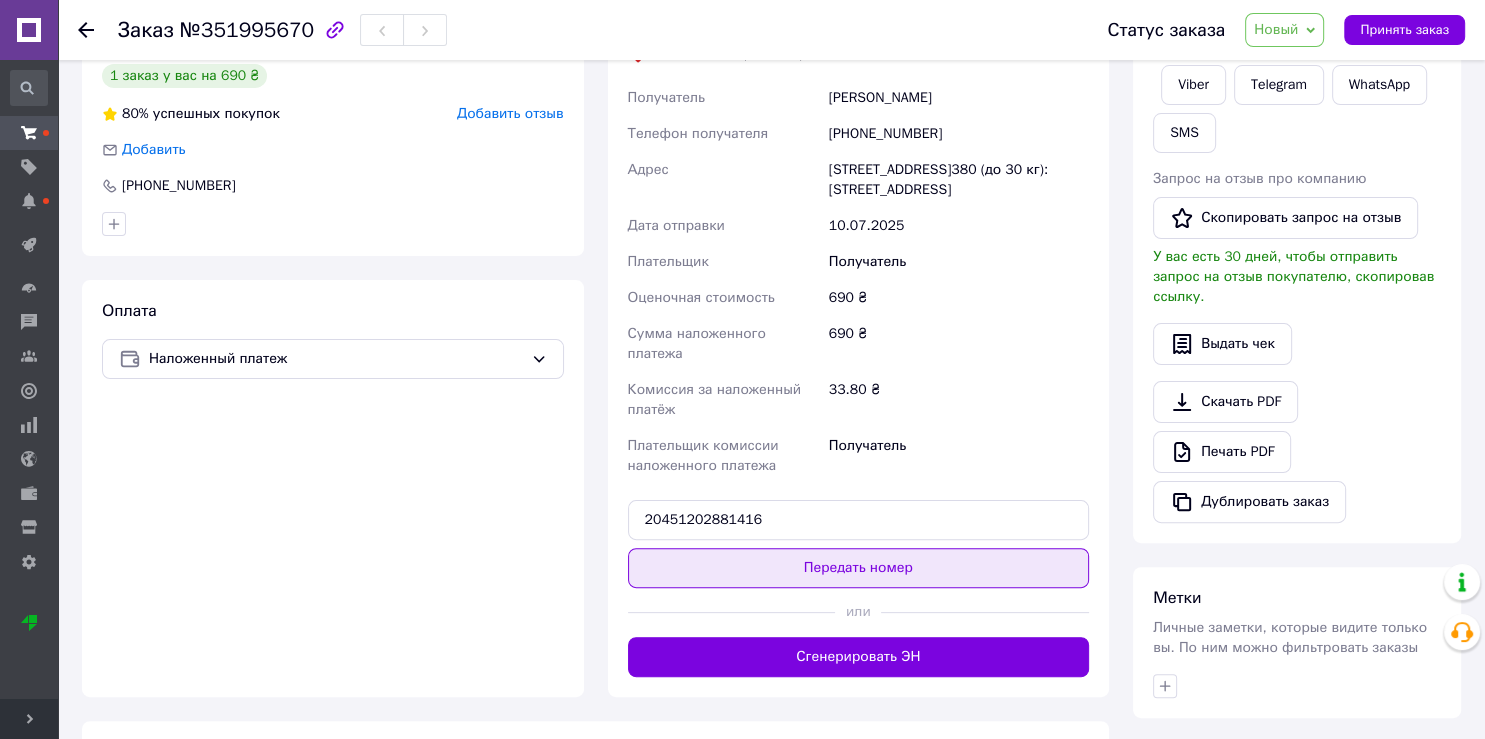 click on "Передать номер" at bounding box center [859, 568] 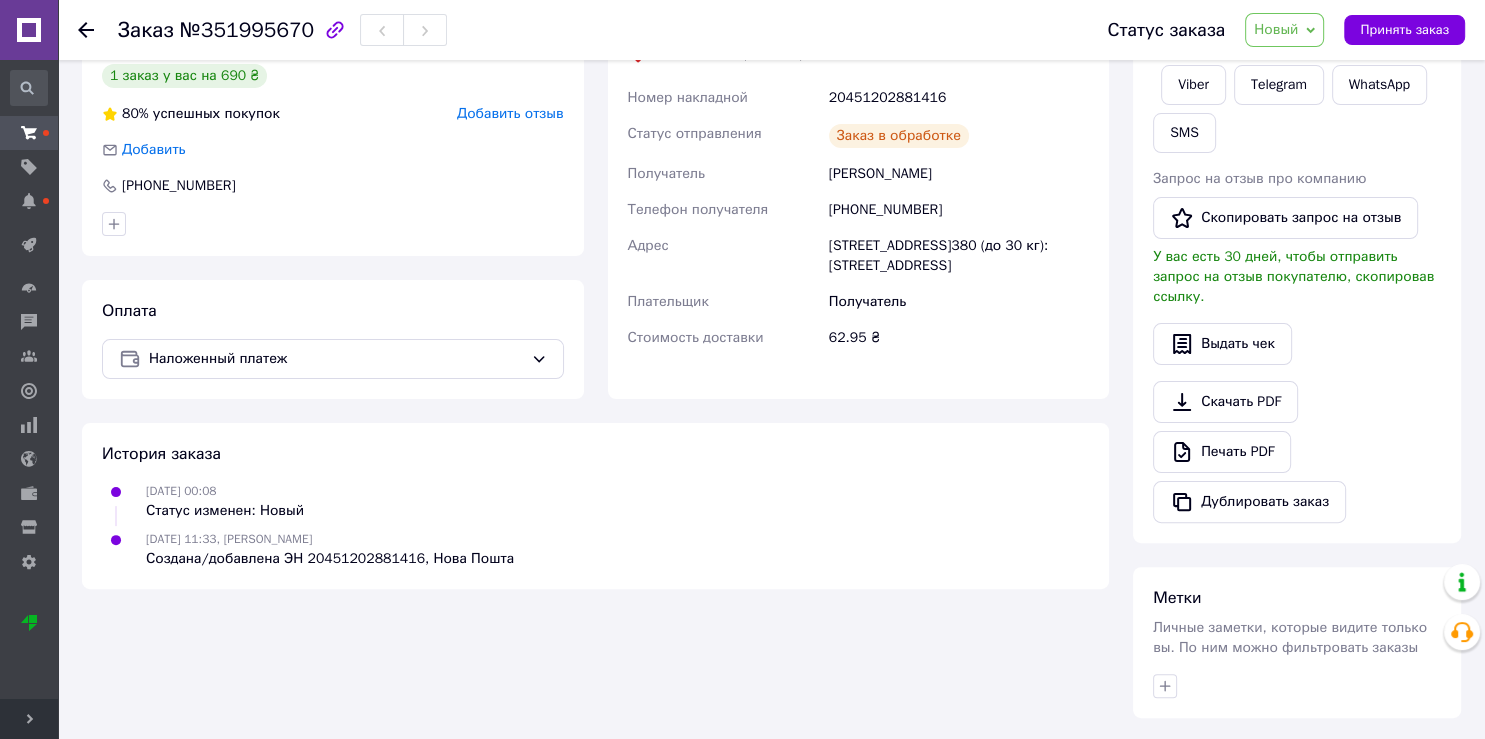 click on "Принять заказ" at bounding box center [1404, 30] 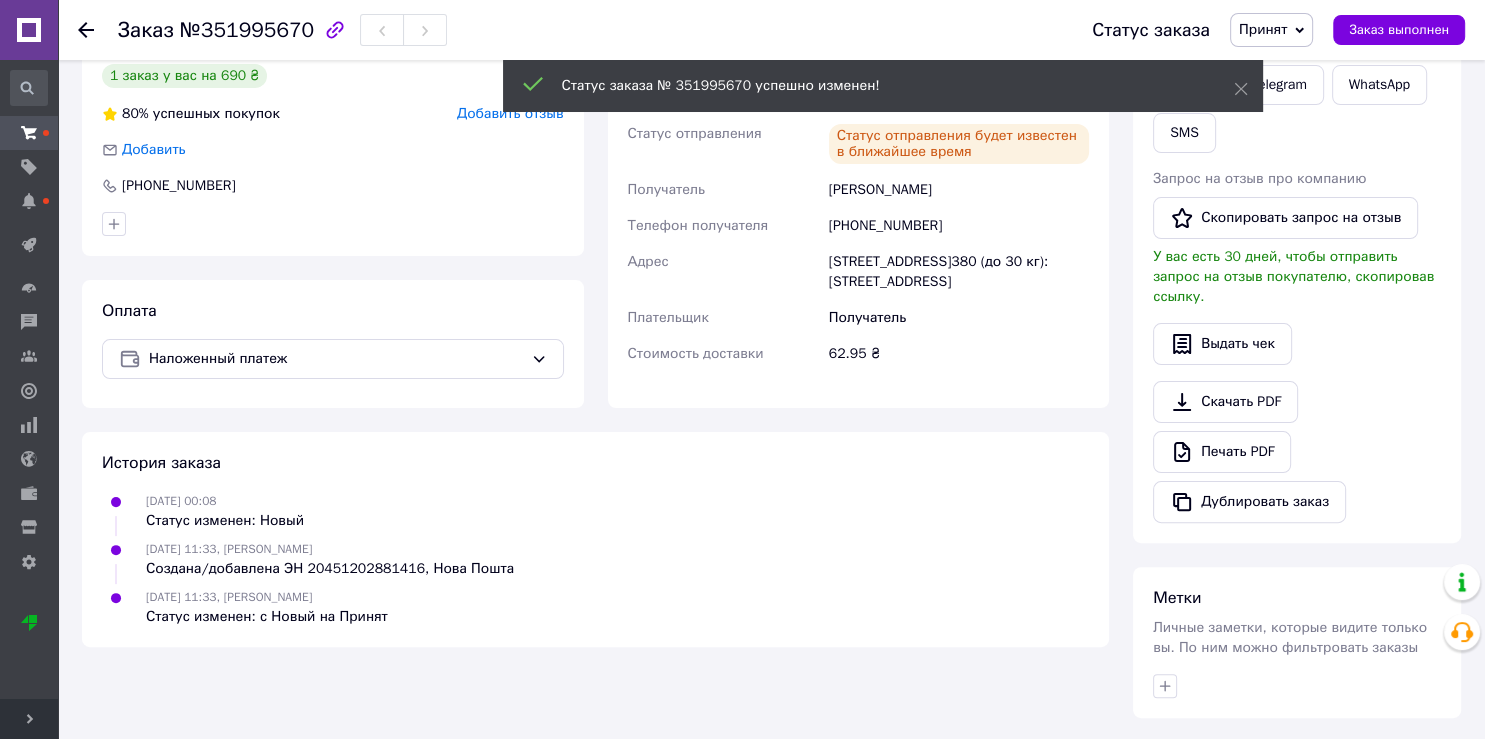 click on "Заказ выполнен" at bounding box center [1399, 30] 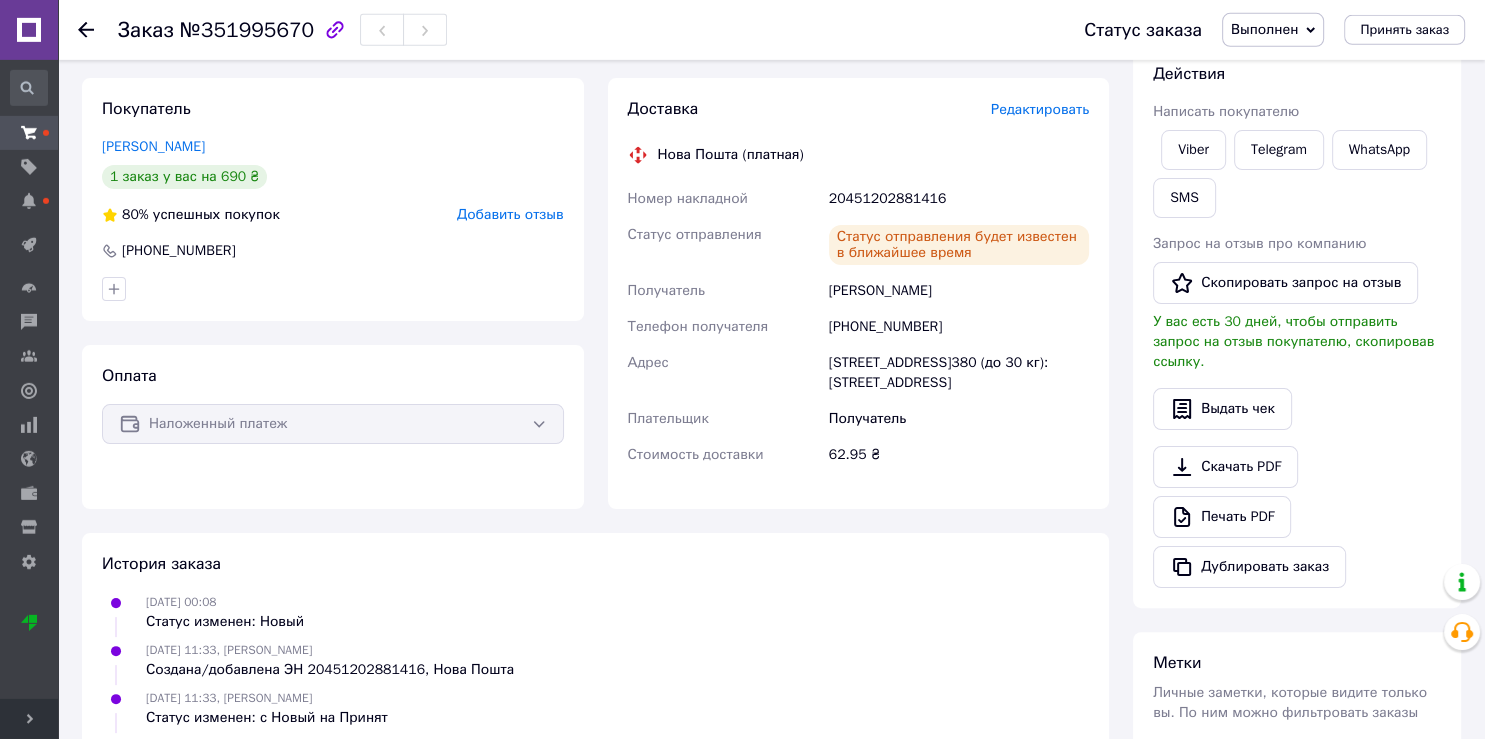 scroll, scrollTop: 0, scrollLeft: 0, axis: both 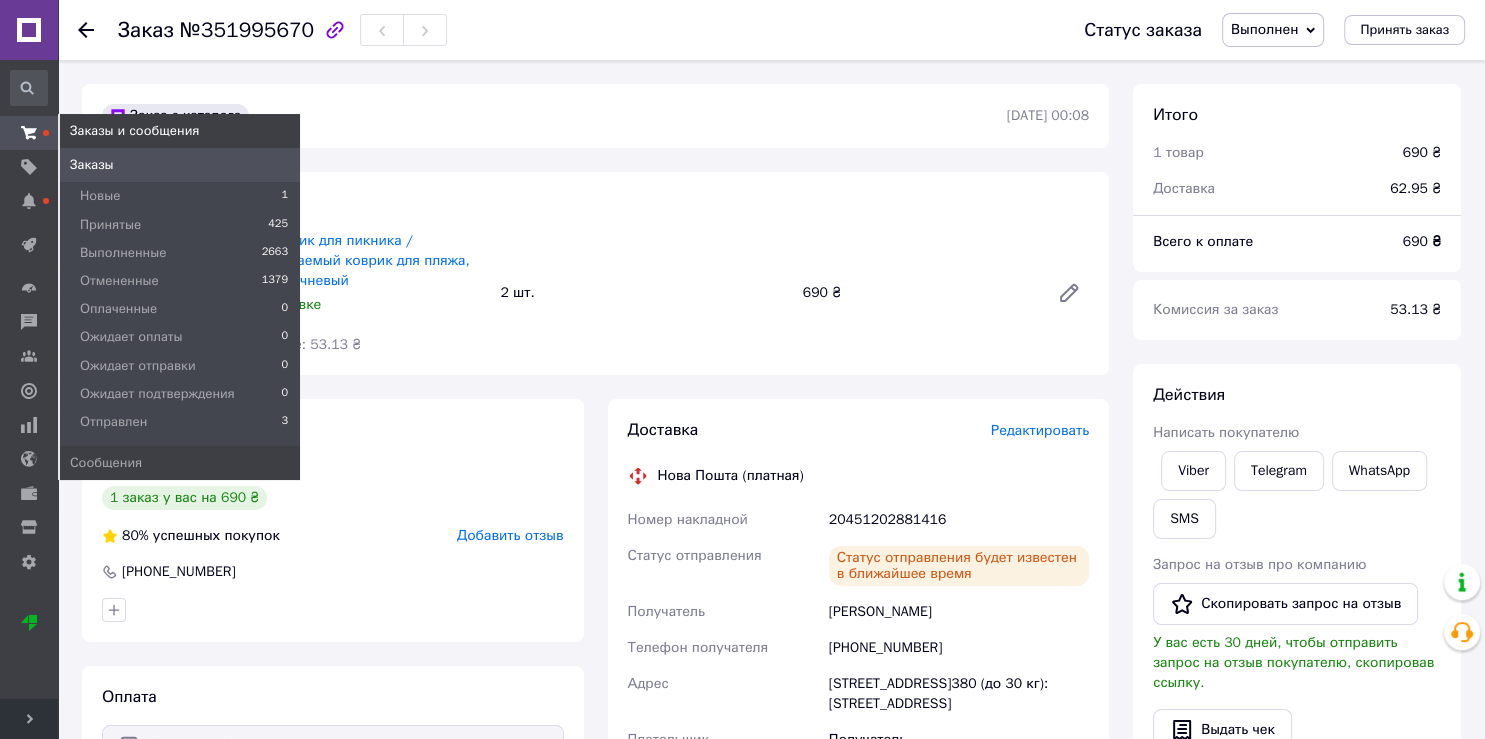 click 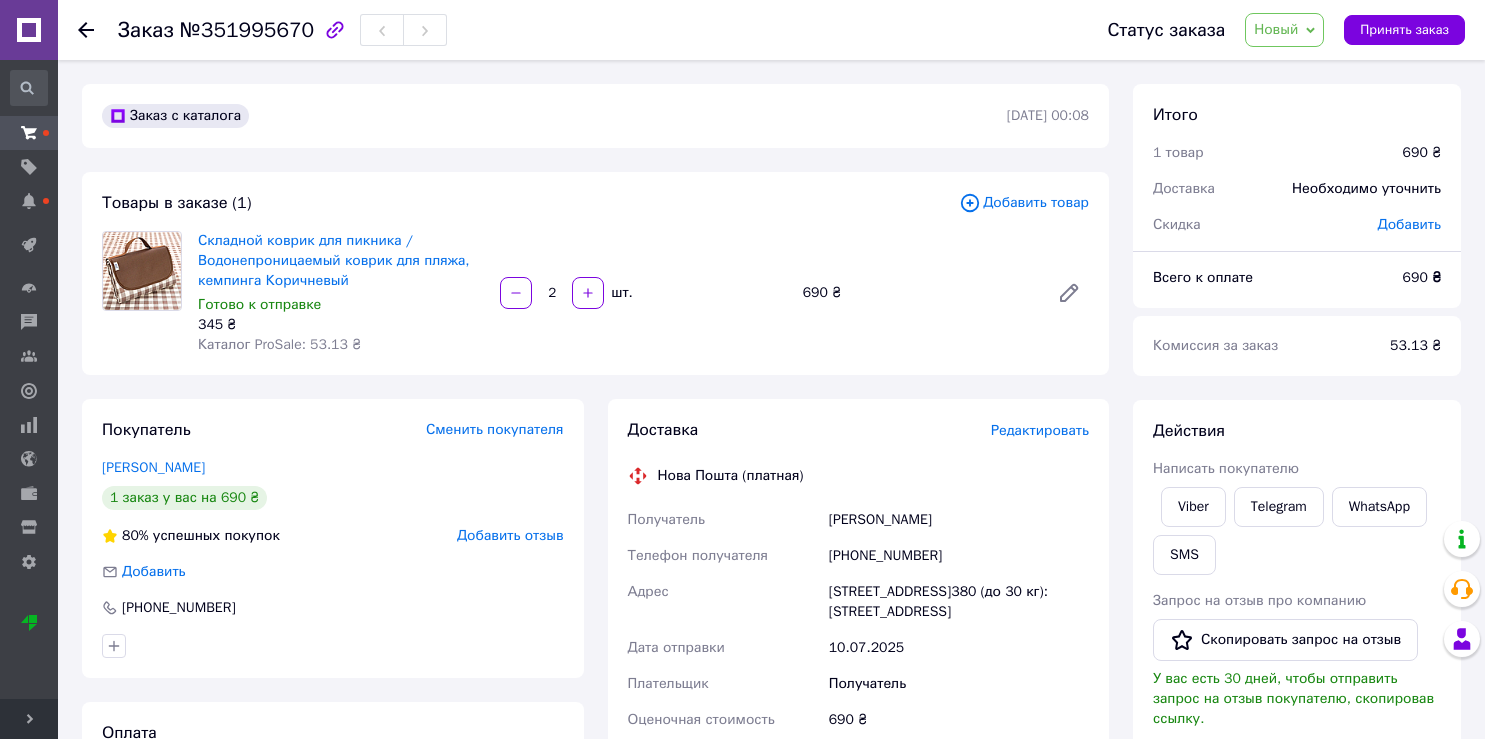 scroll, scrollTop: 0, scrollLeft: 0, axis: both 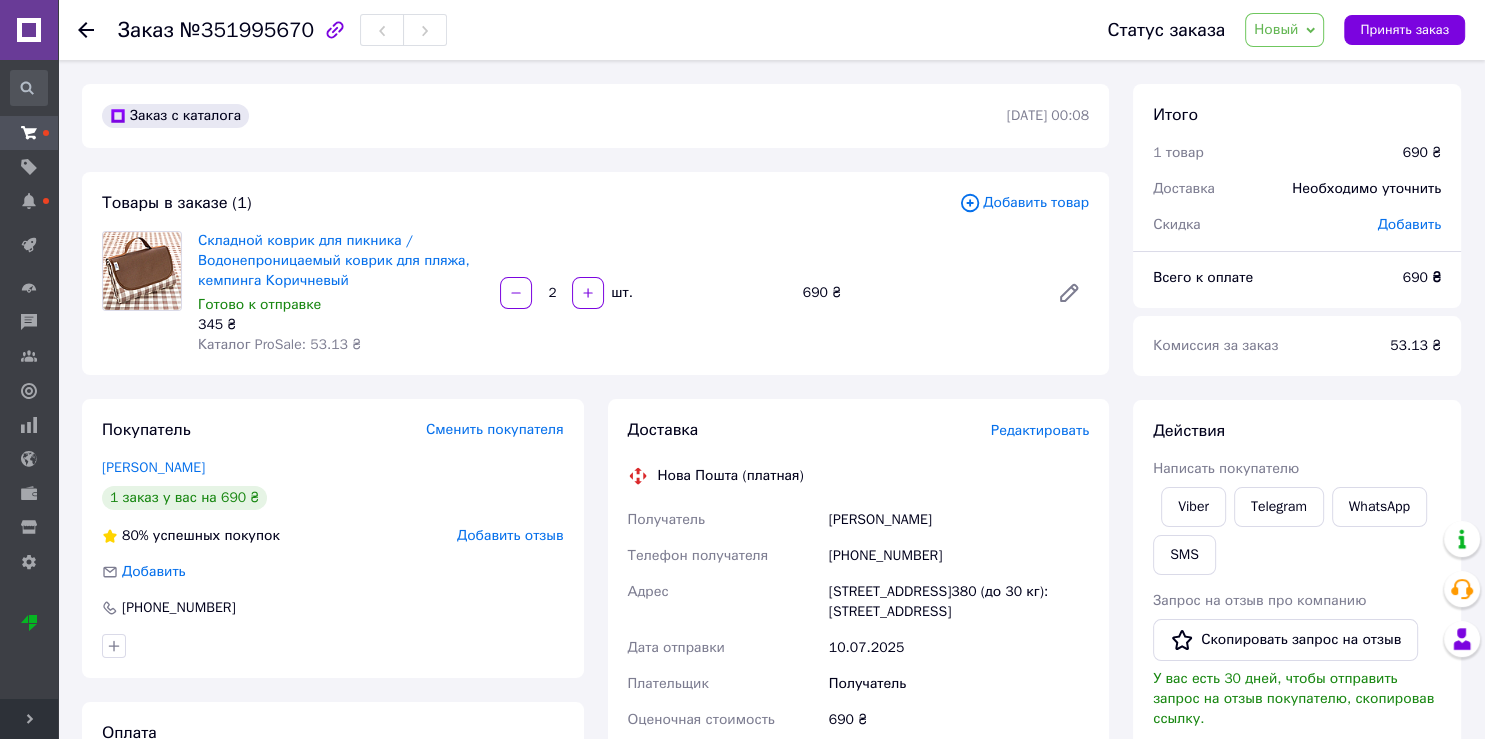drag, startPoint x: 194, startPoint y: 472, endPoint x: 204, endPoint y: 466, distance: 11.661903 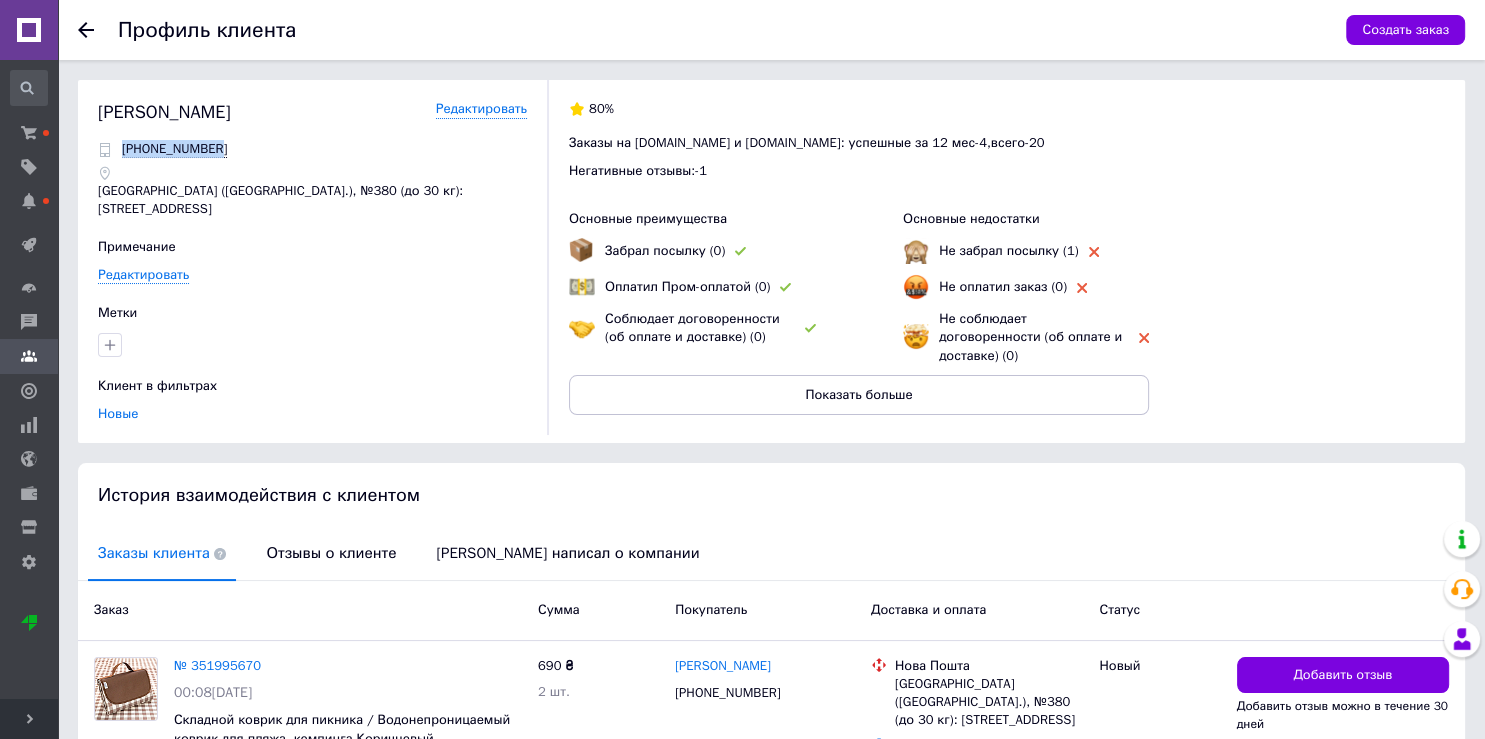 drag, startPoint x: 241, startPoint y: 135, endPoint x: 120, endPoint y: 151, distance: 122.05327 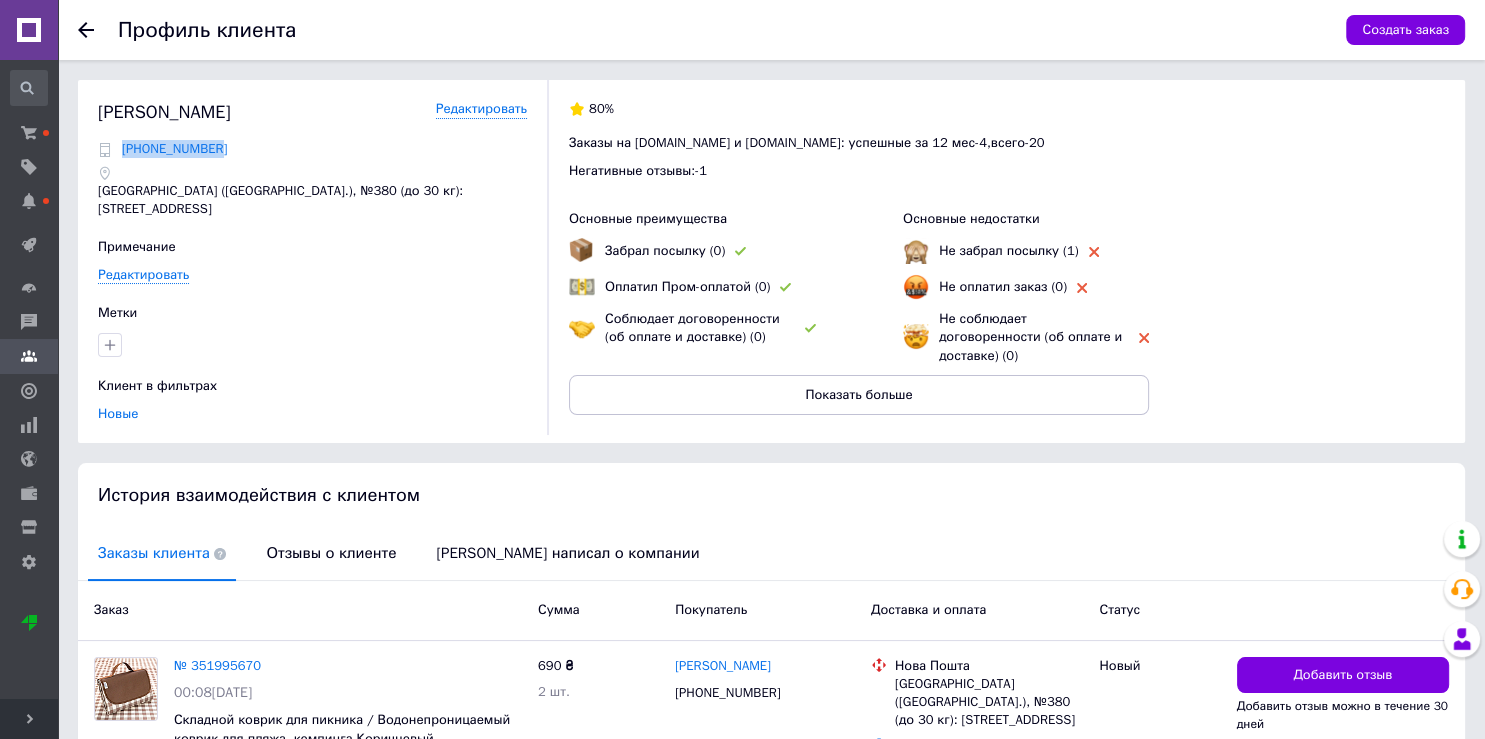 copy on "[PHONE_NUMBER]" 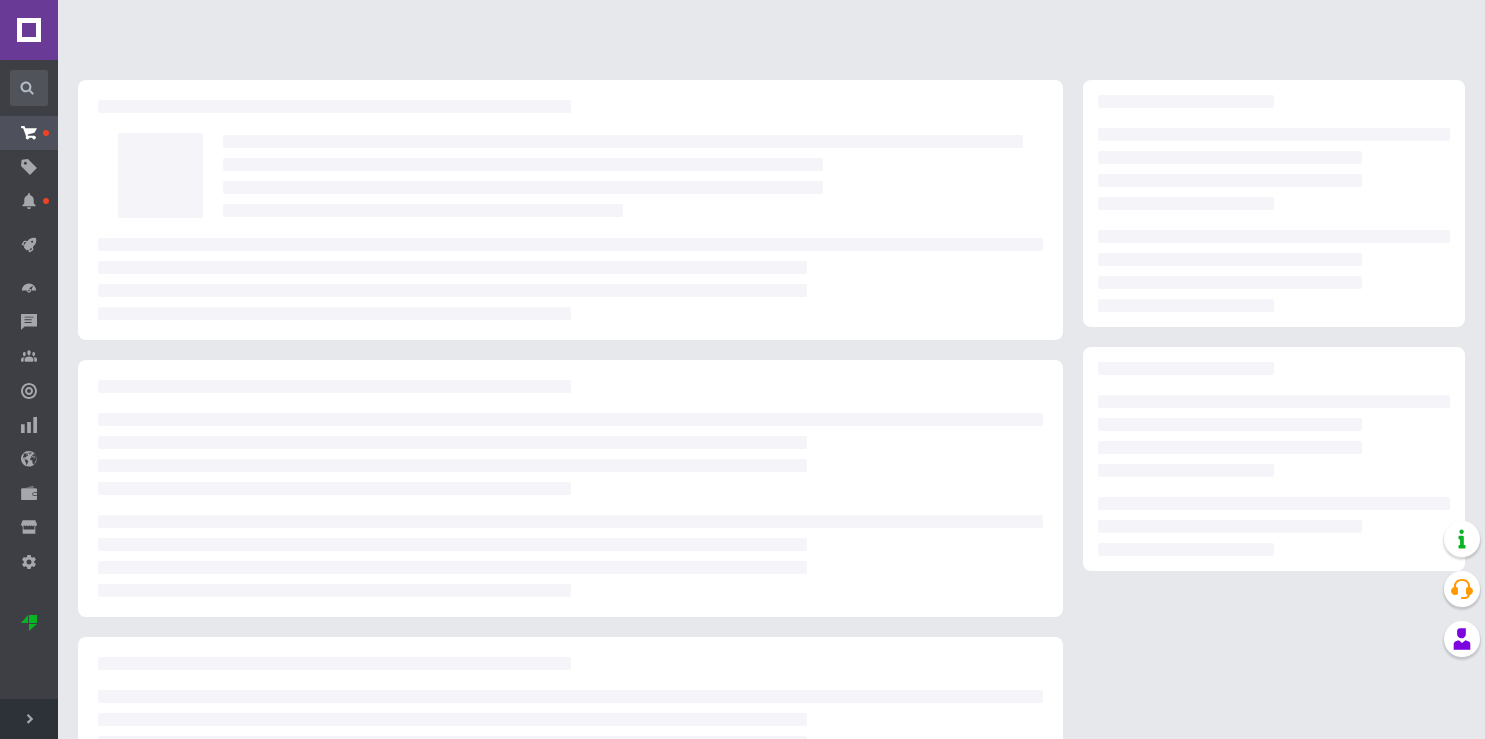 scroll, scrollTop: 0, scrollLeft: 0, axis: both 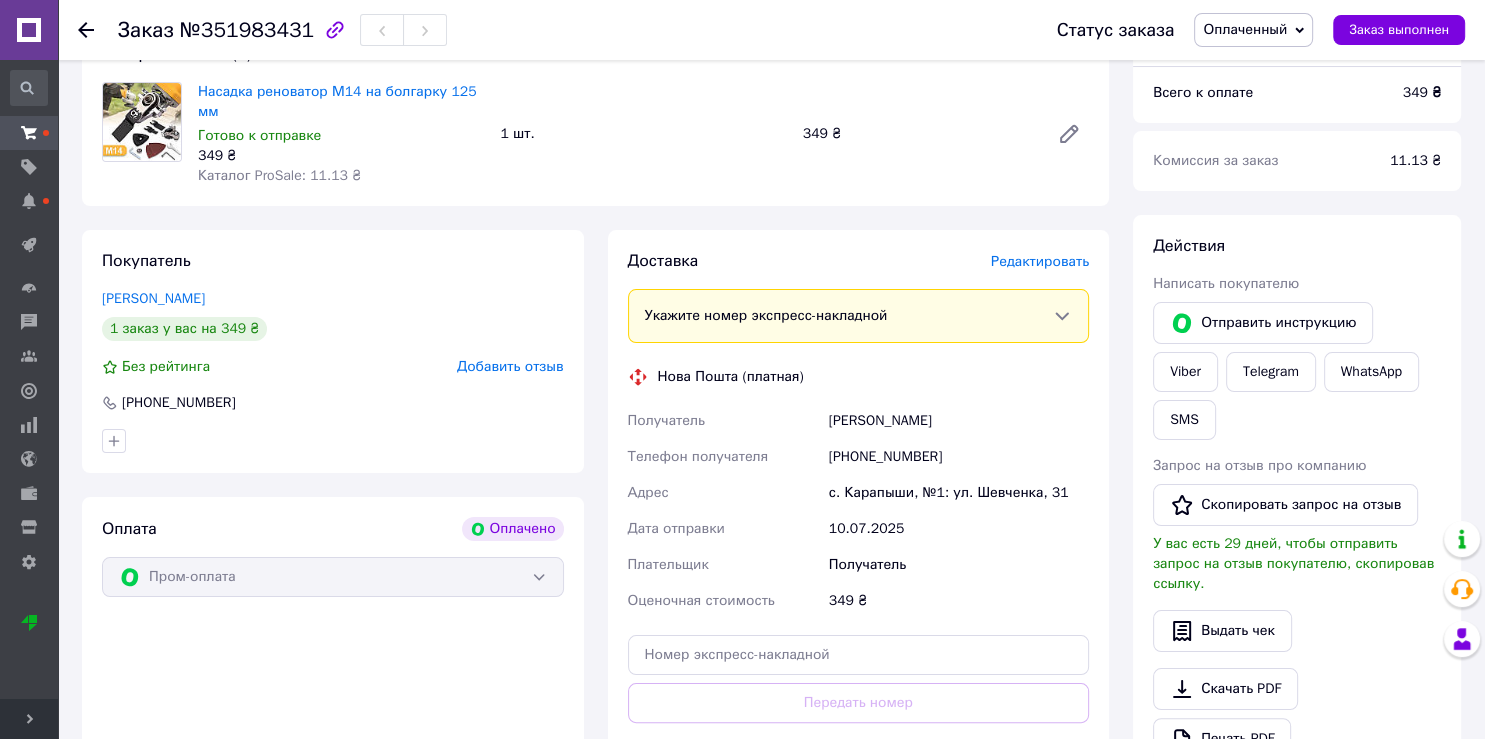 click on "с. Карапыши, №1: ул. Шевченка, 31" at bounding box center (959, 493) 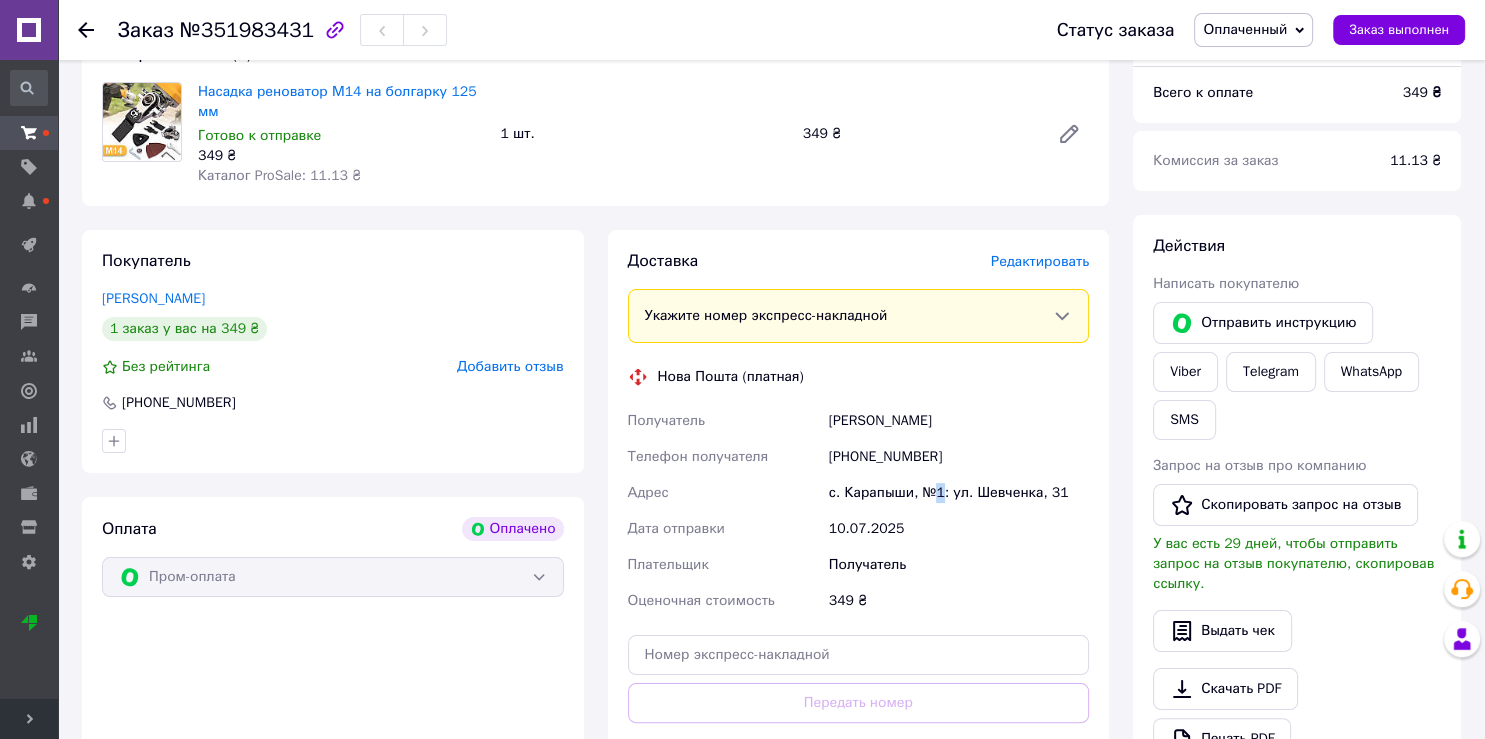 click on "с. Карапыши, №1: ул. Шевченка, 31" at bounding box center (959, 493) 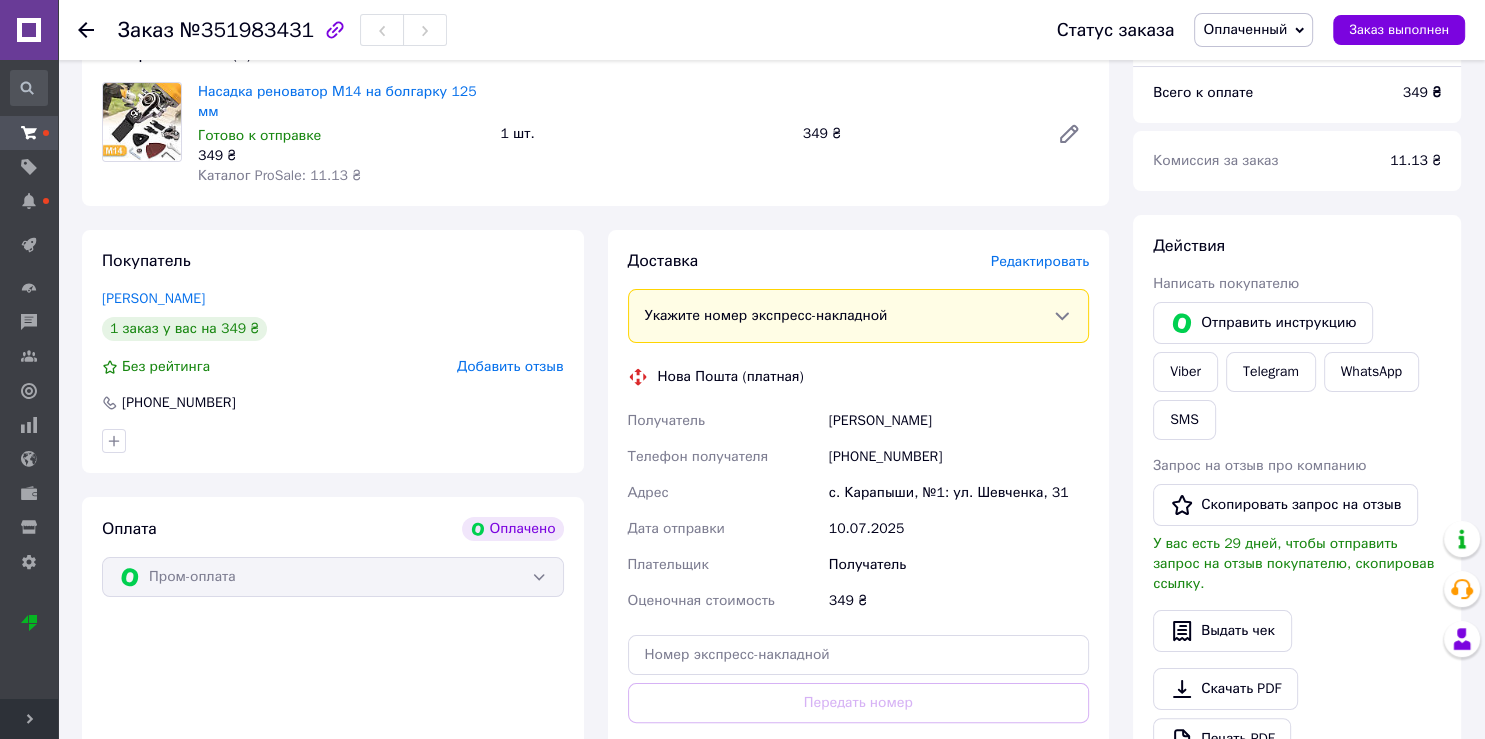 click on "с. Карапыши, №1: ул. Шевченка, 31" at bounding box center (959, 493) 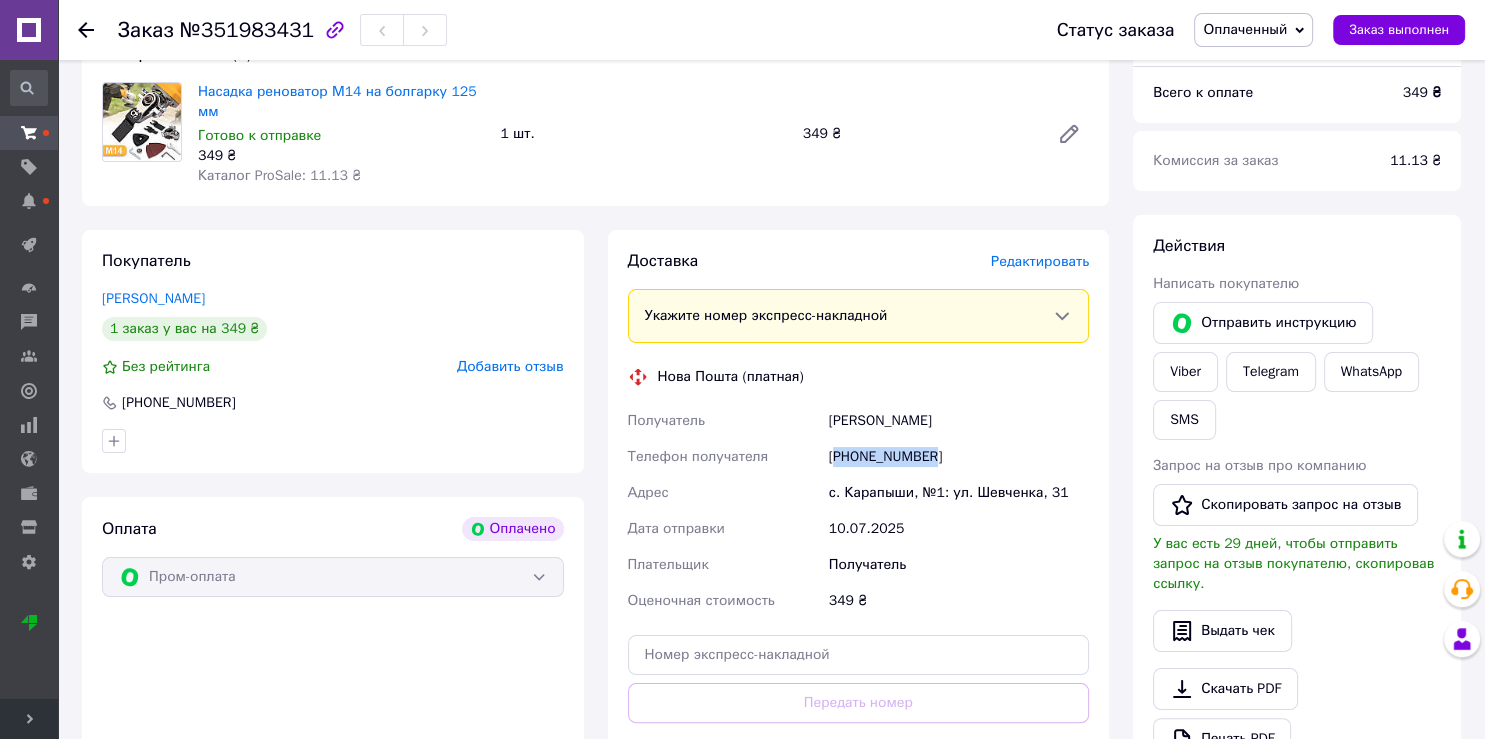 click on "+380994063384" at bounding box center (959, 457) 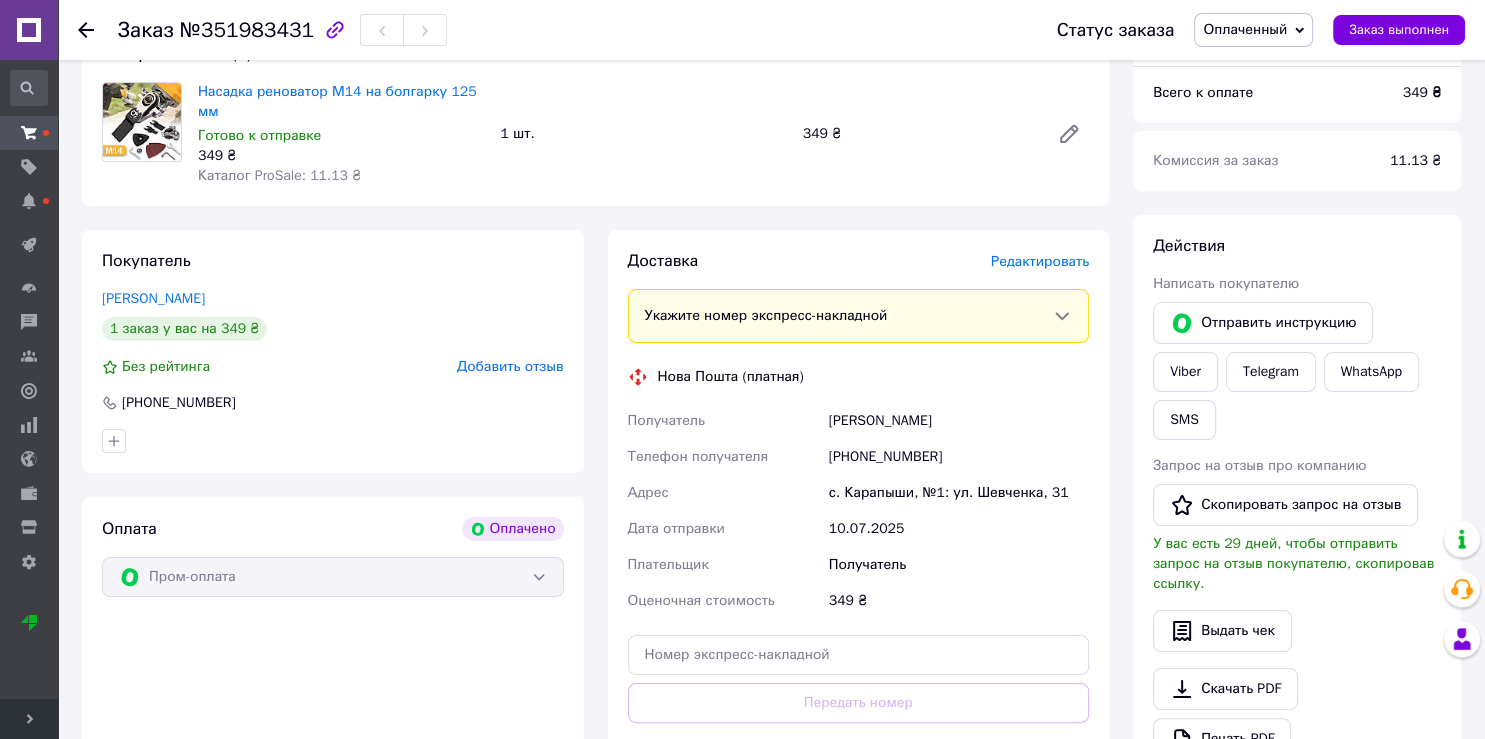 click on "+380994063384" at bounding box center [959, 457] 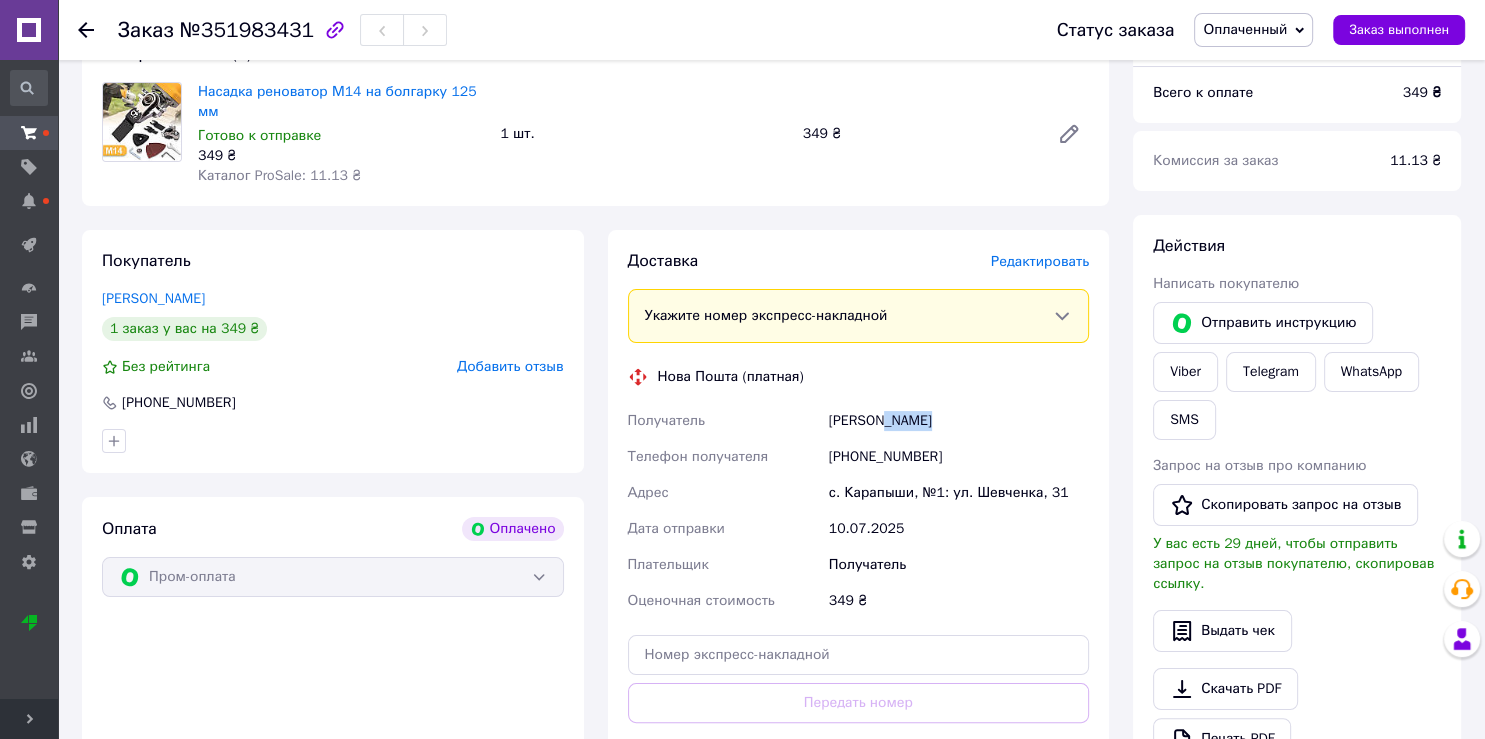 click on "Сосюра Василь" at bounding box center [959, 421] 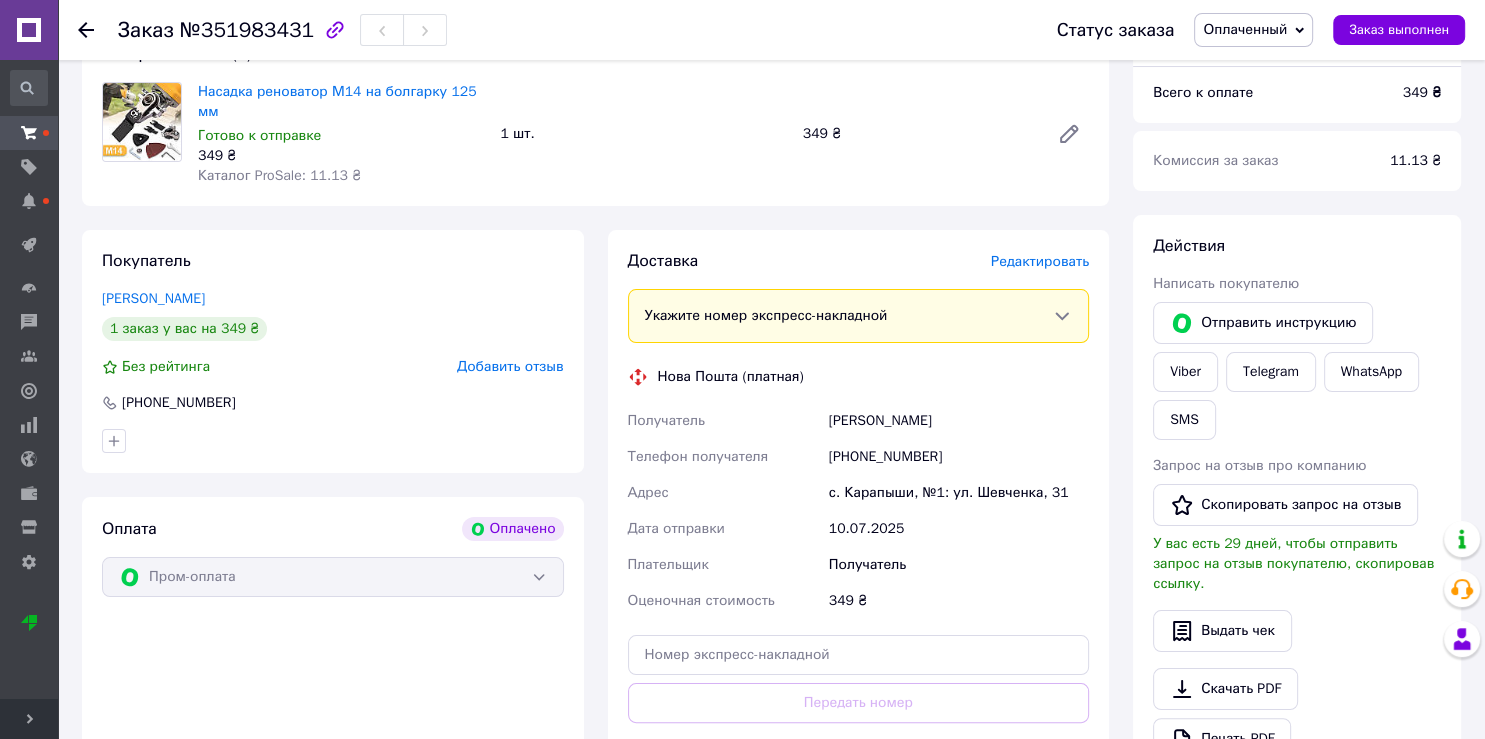 click on "Сосюра Василь" at bounding box center [959, 421] 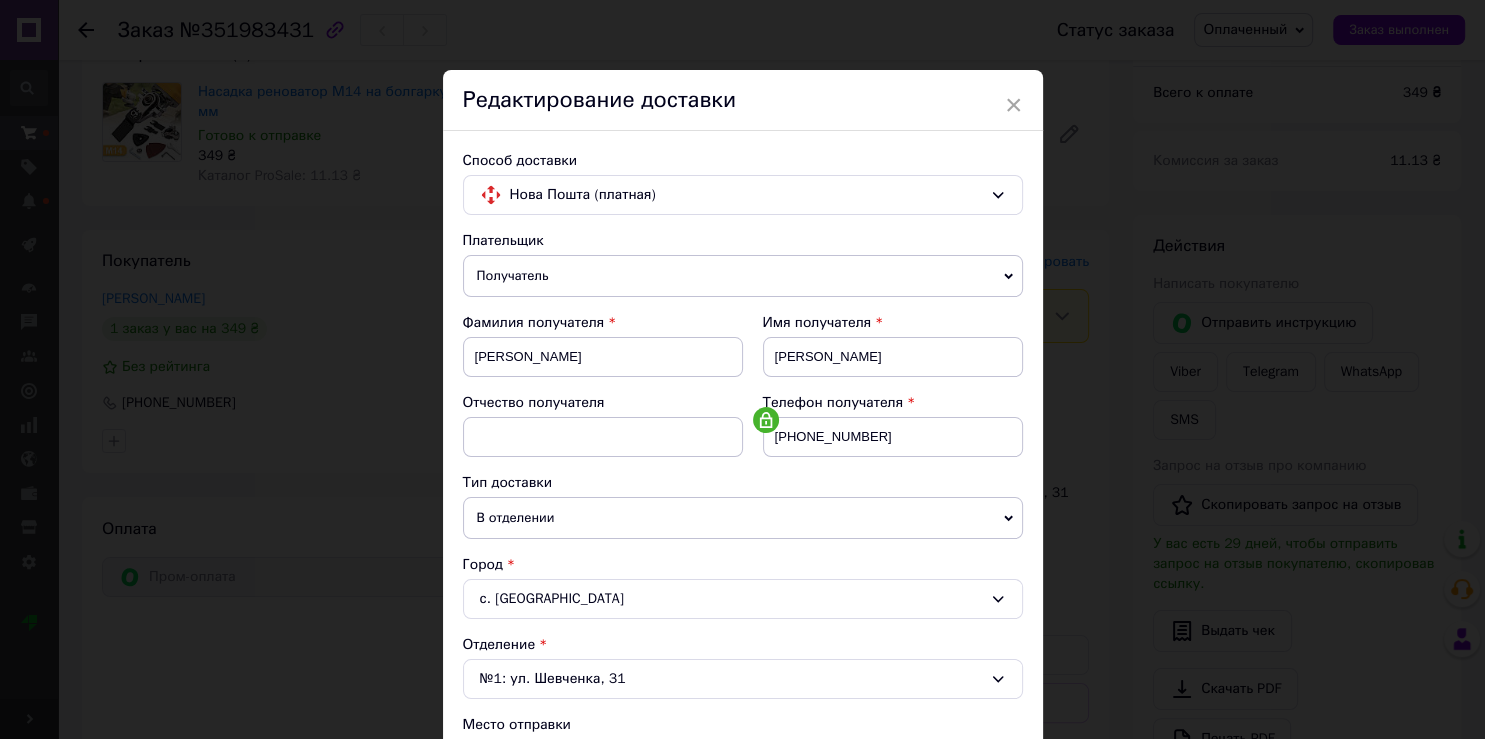scroll, scrollTop: 583, scrollLeft: 0, axis: vertical 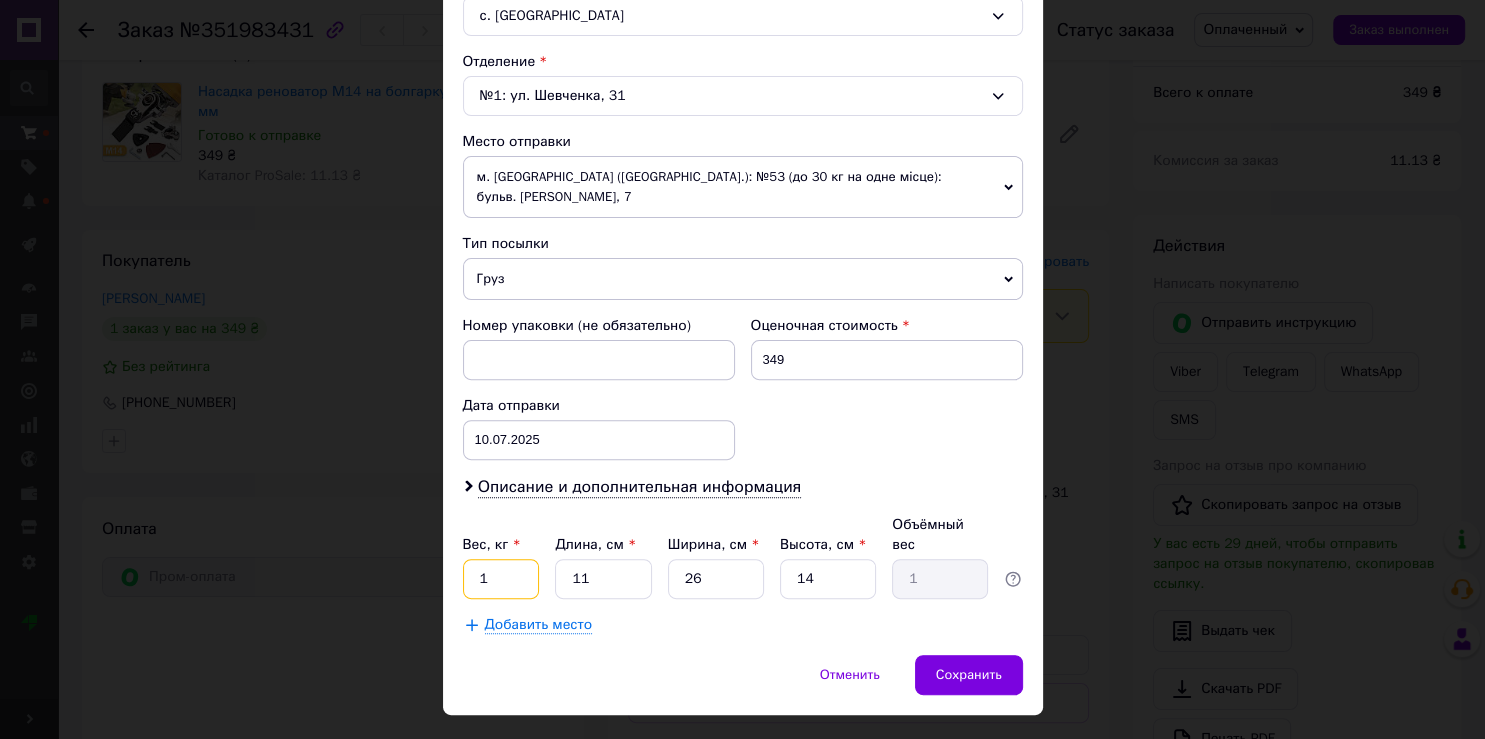 click on "1" at bounding box center [501, 579] 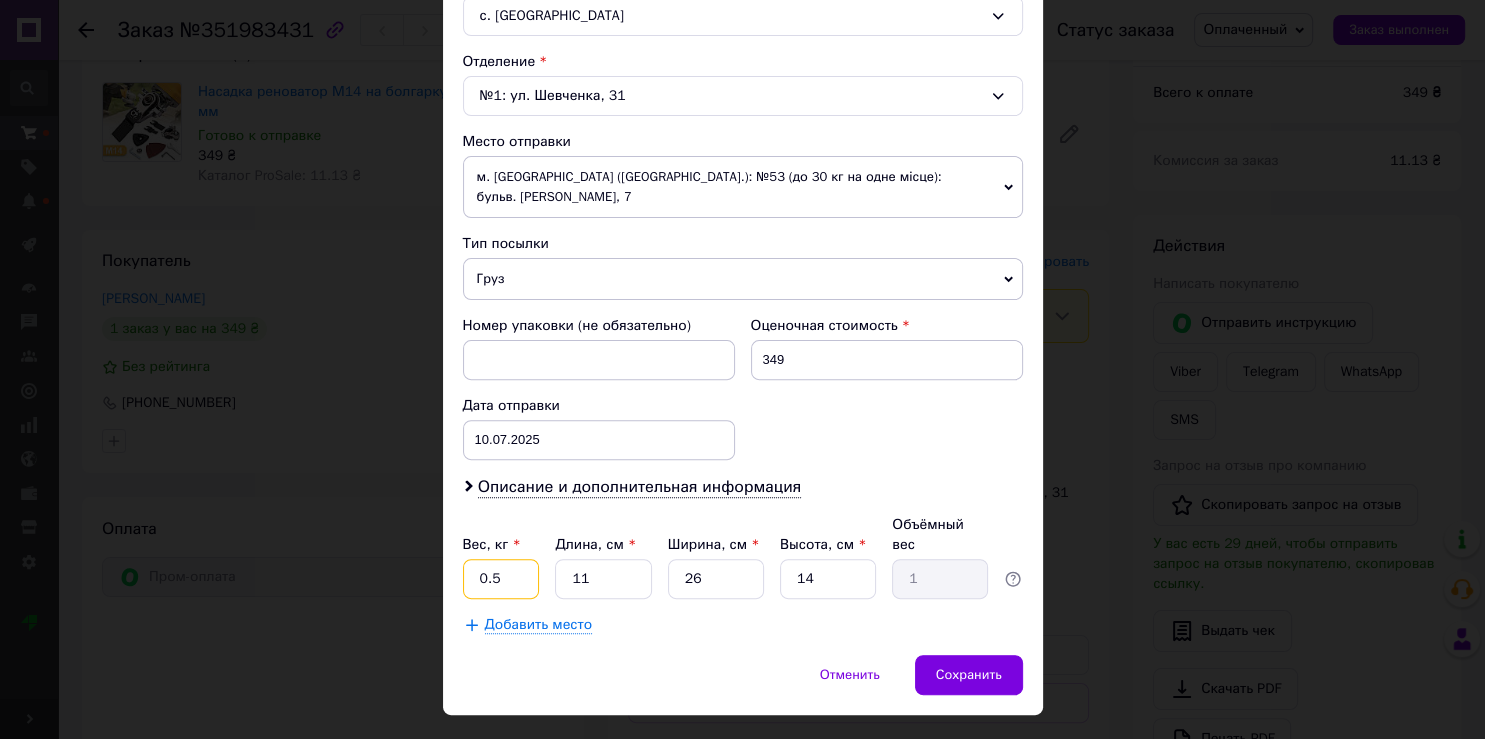 type on "0.5" 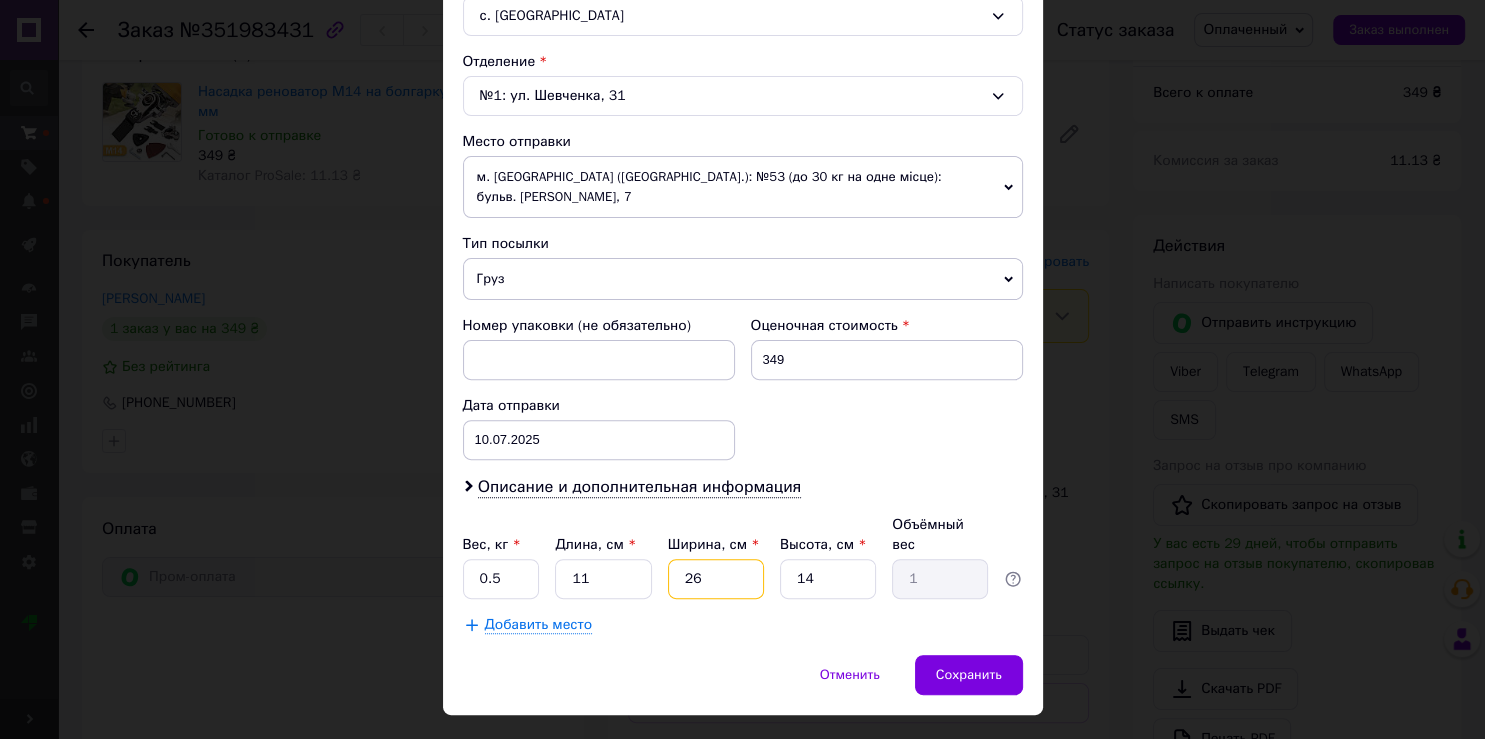 click on "26" at bounding box center (716, 579) 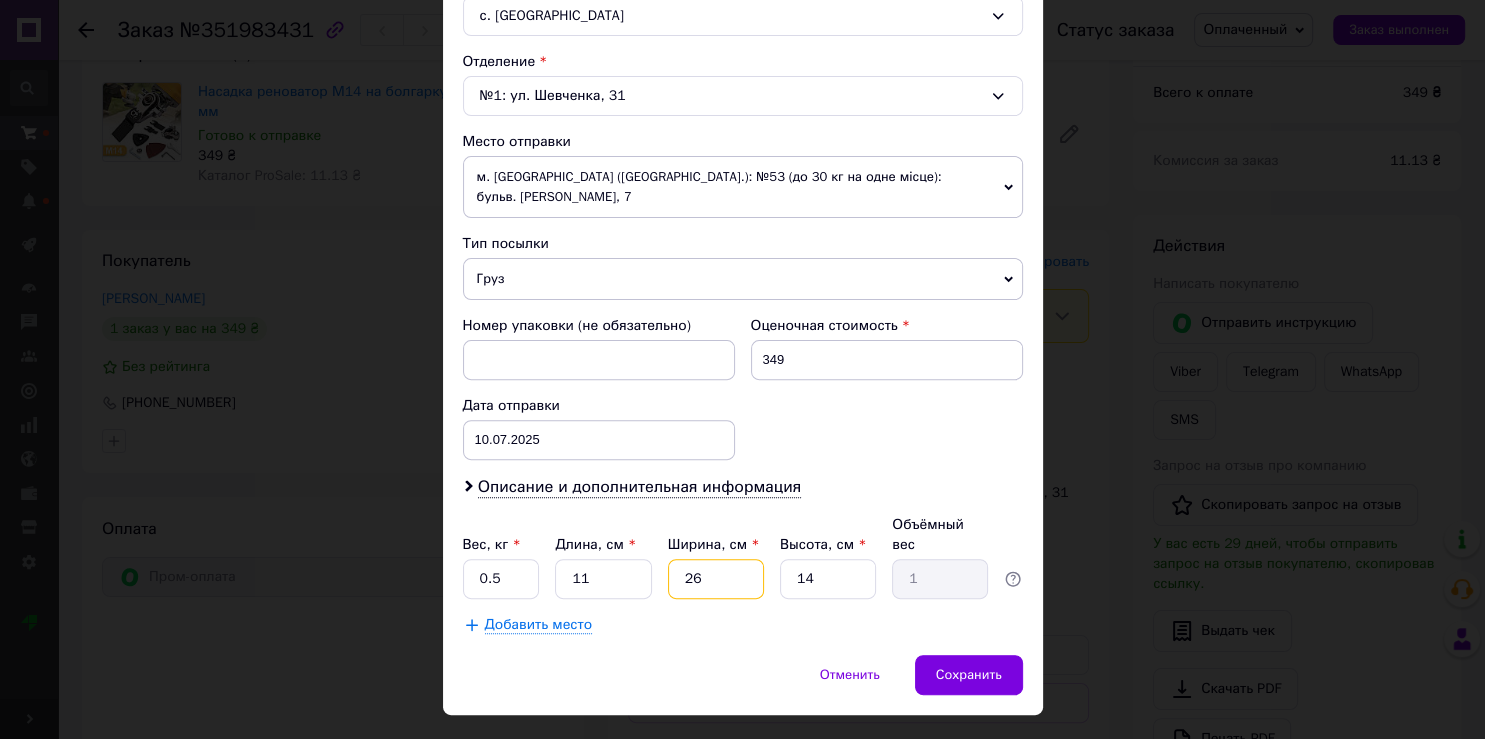 click on "26" at bounding box center [716, 579] 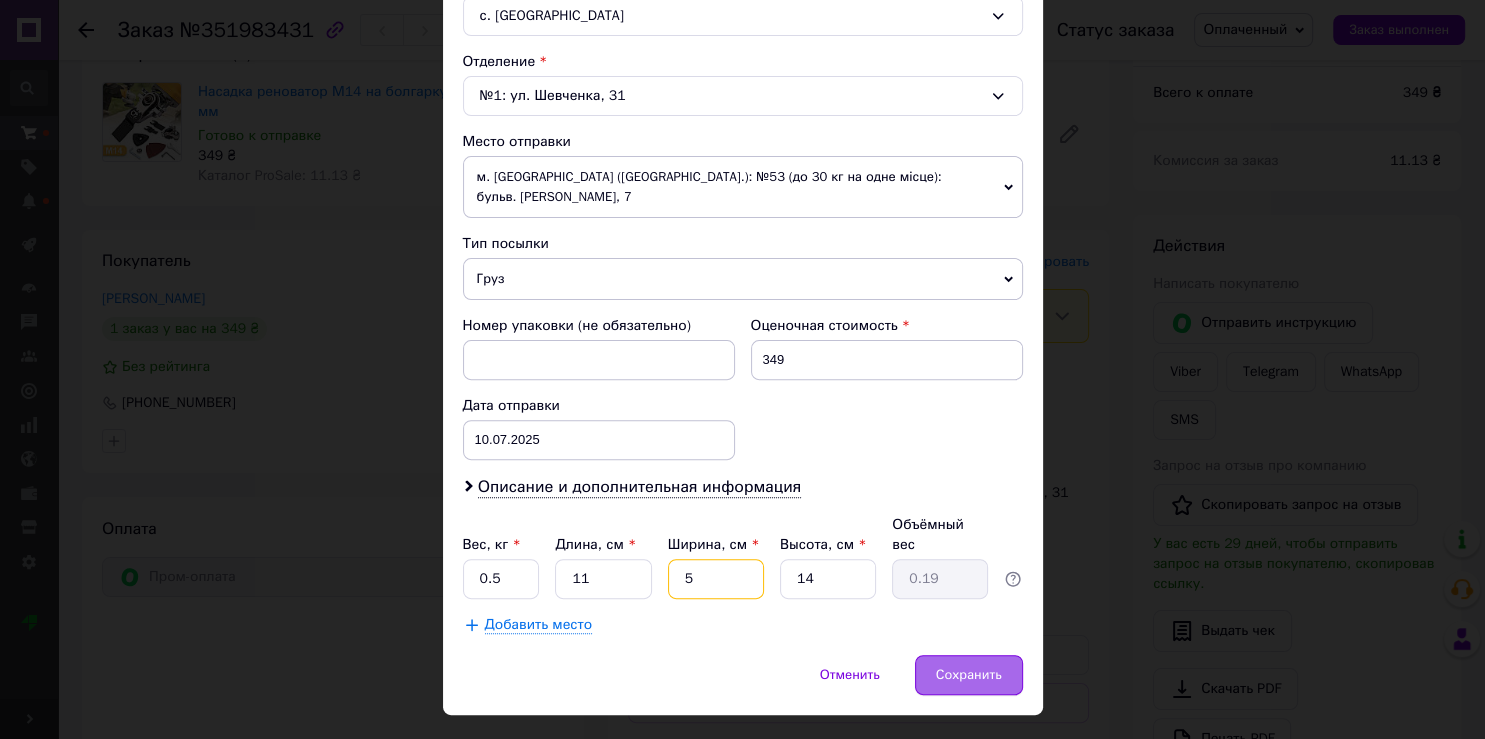 type on "5" 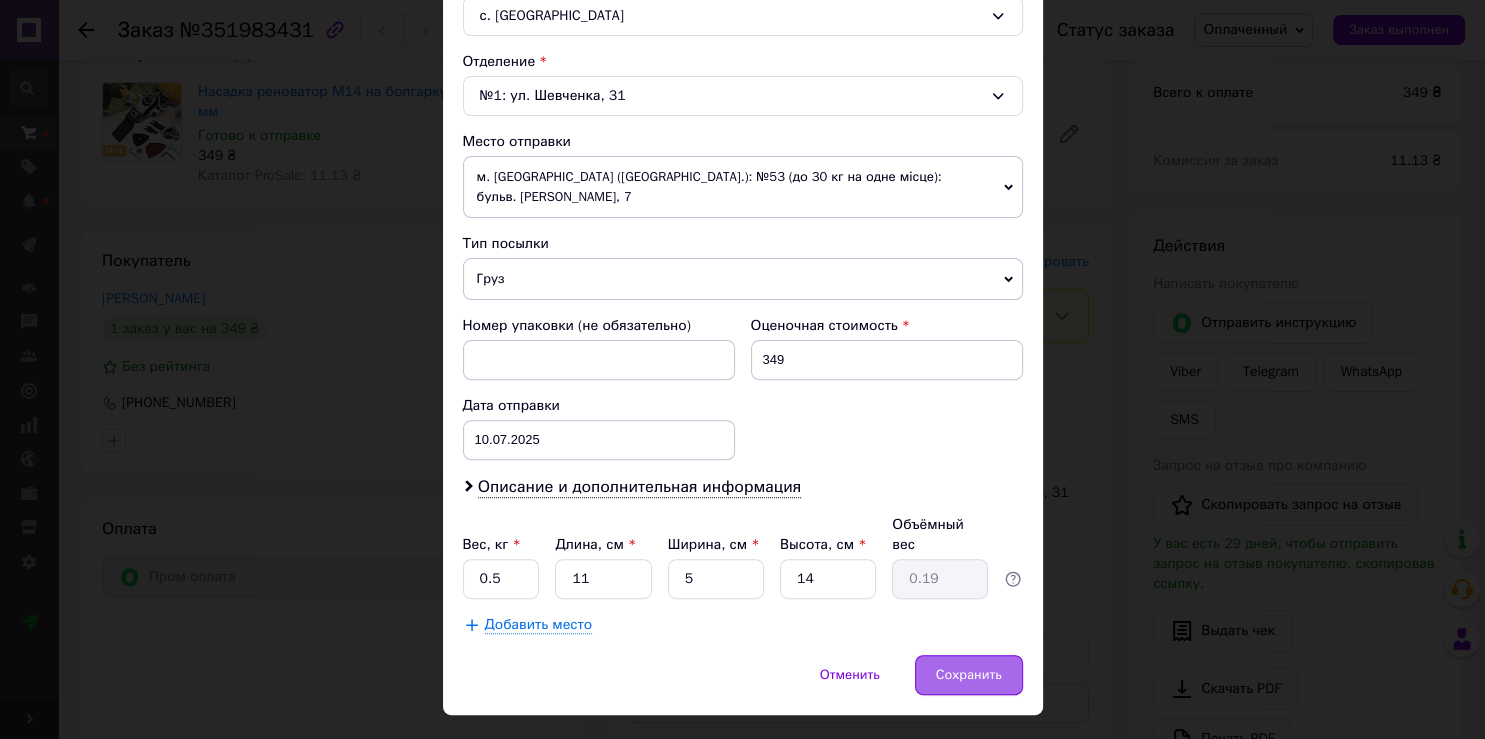 click on "Сохранить" at bounding box center (969, 675) 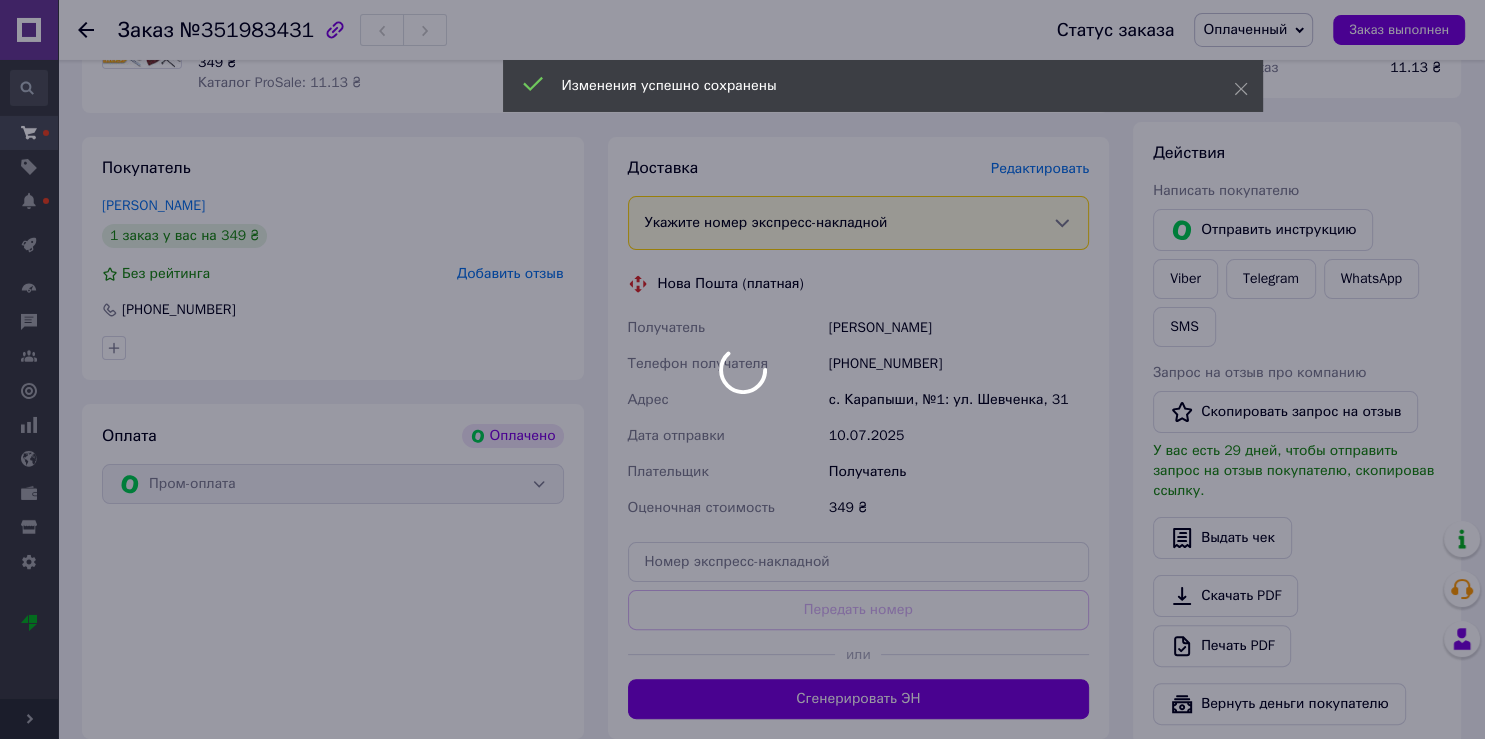 scroll, scrollTop: 422, scrollLeft: 0, axis: vertical 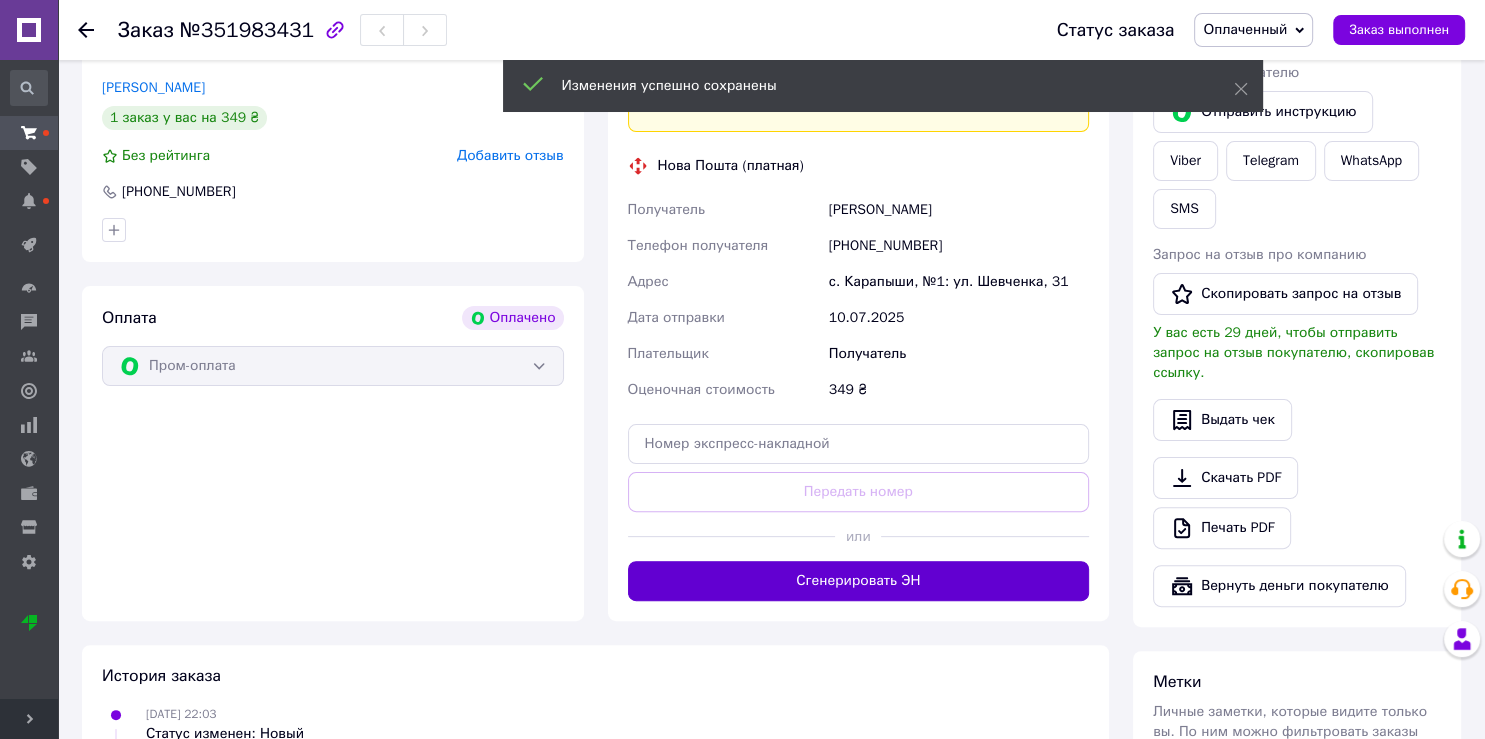 click on "Сгенерировать ЭН" at bounding box center (859, 581) 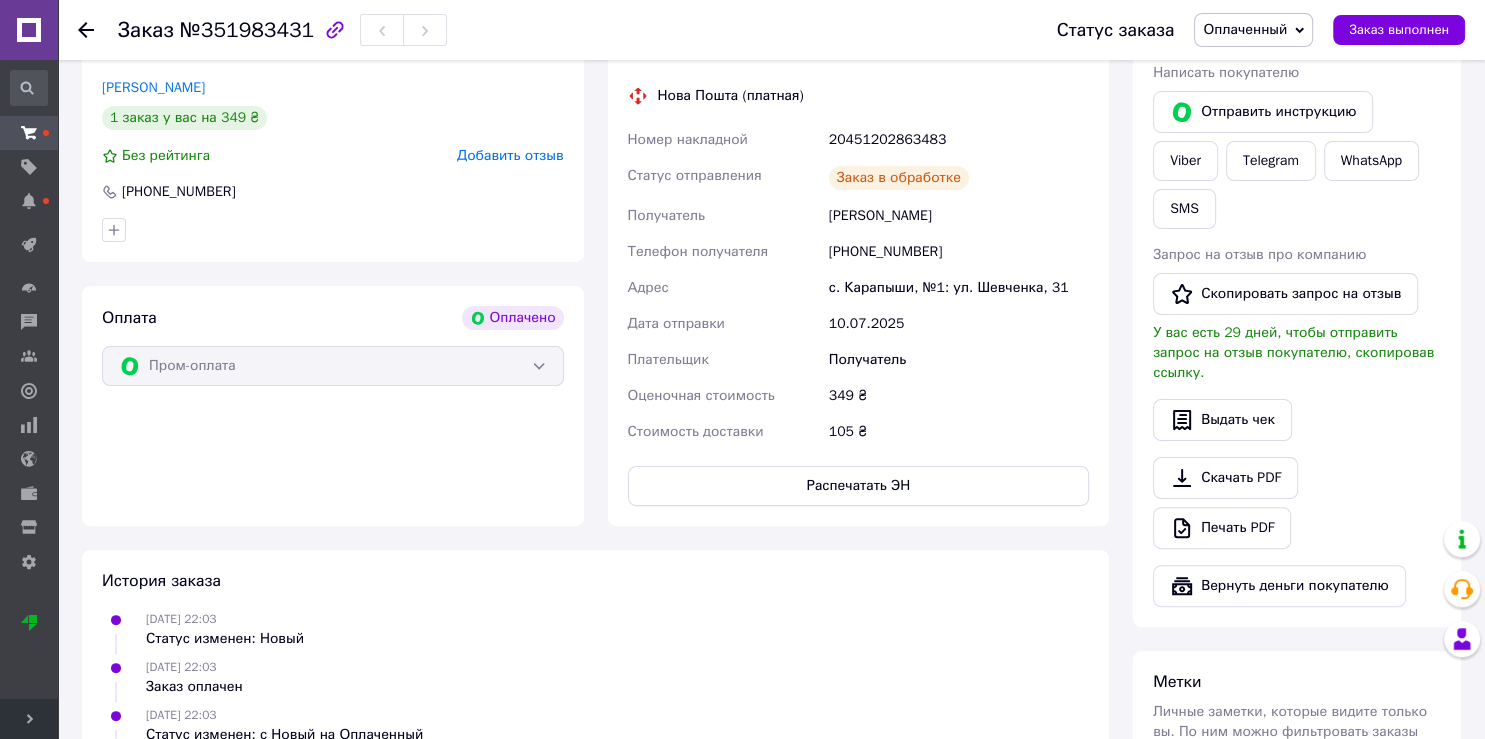 click on "20451202863483" at bounding box center [959, 140] 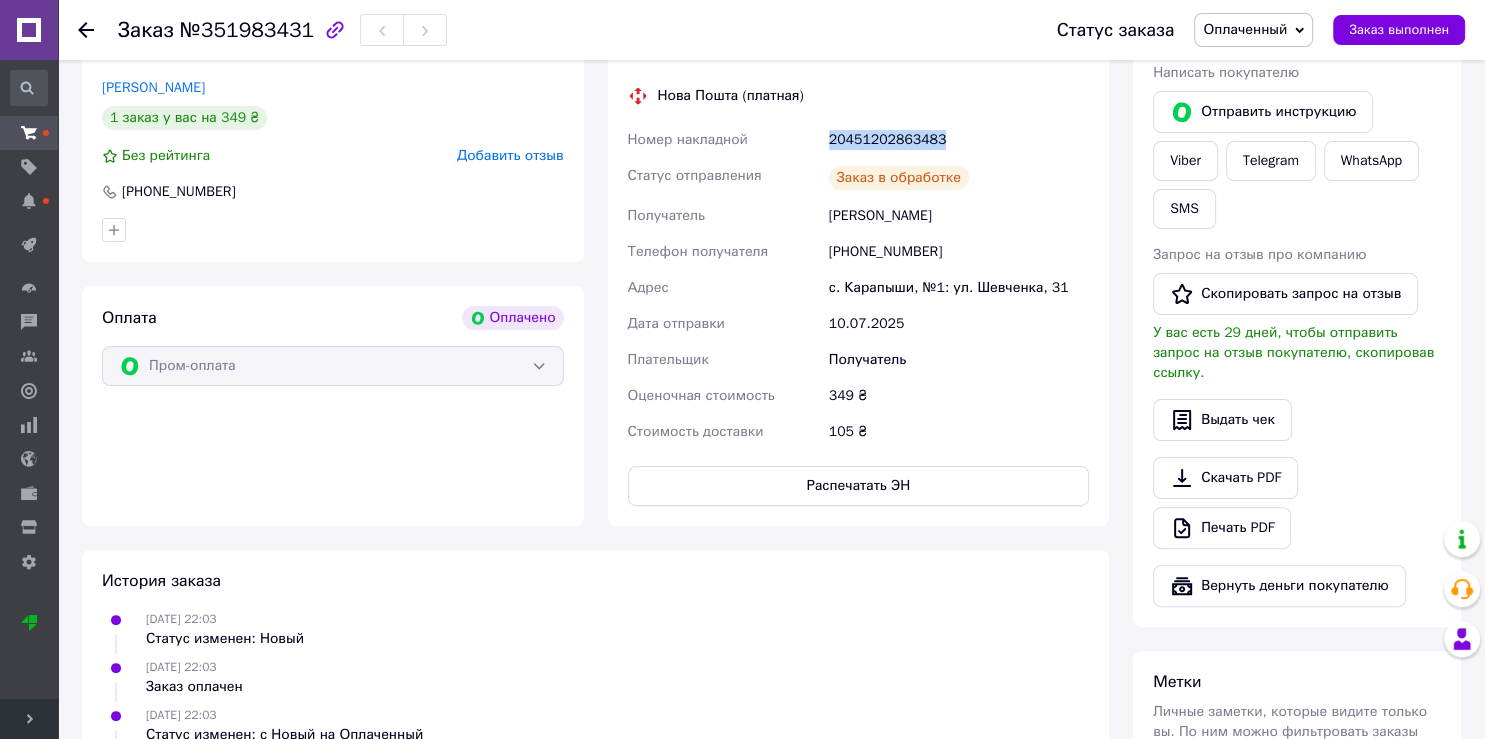 click on "20451202863483" at bounding box center [959, 140] 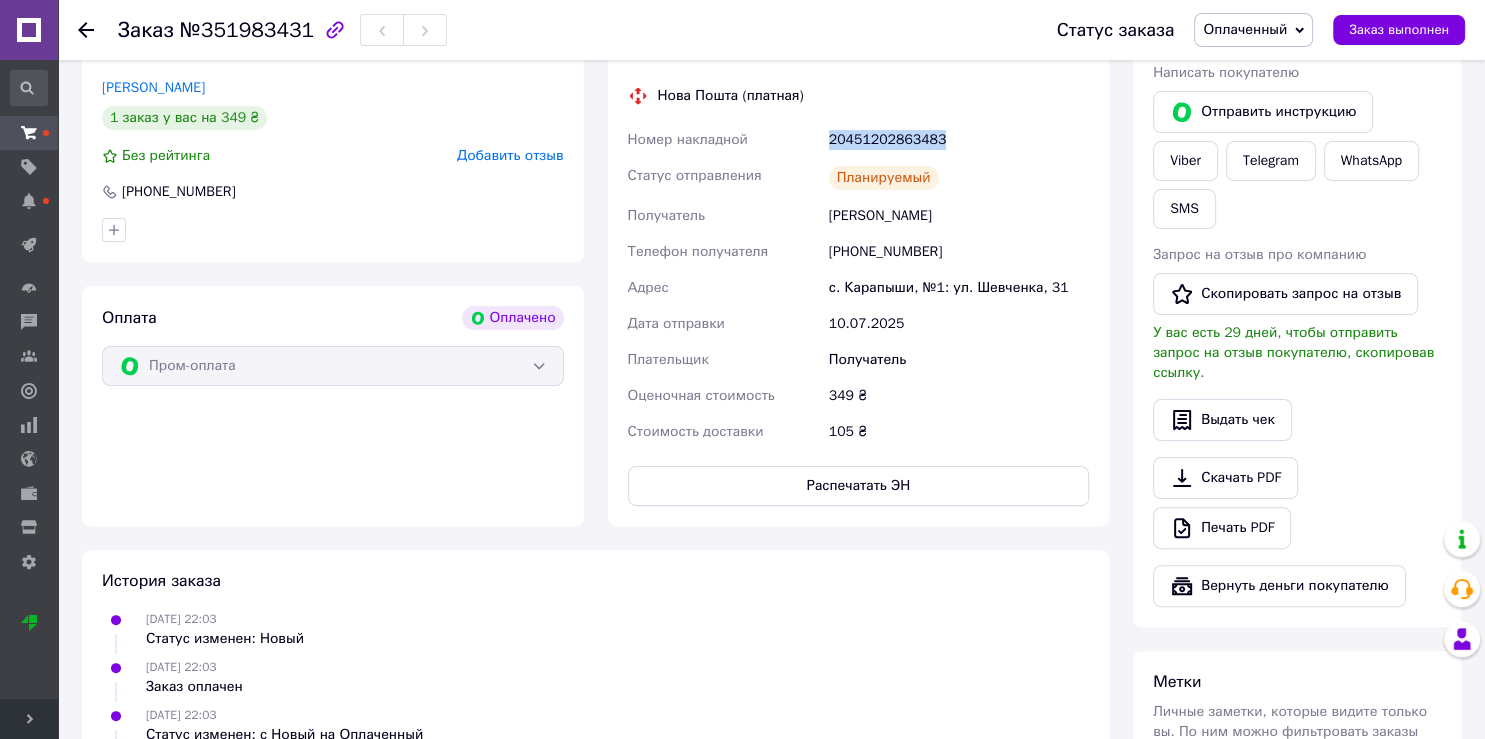 copy on "20451202863483" 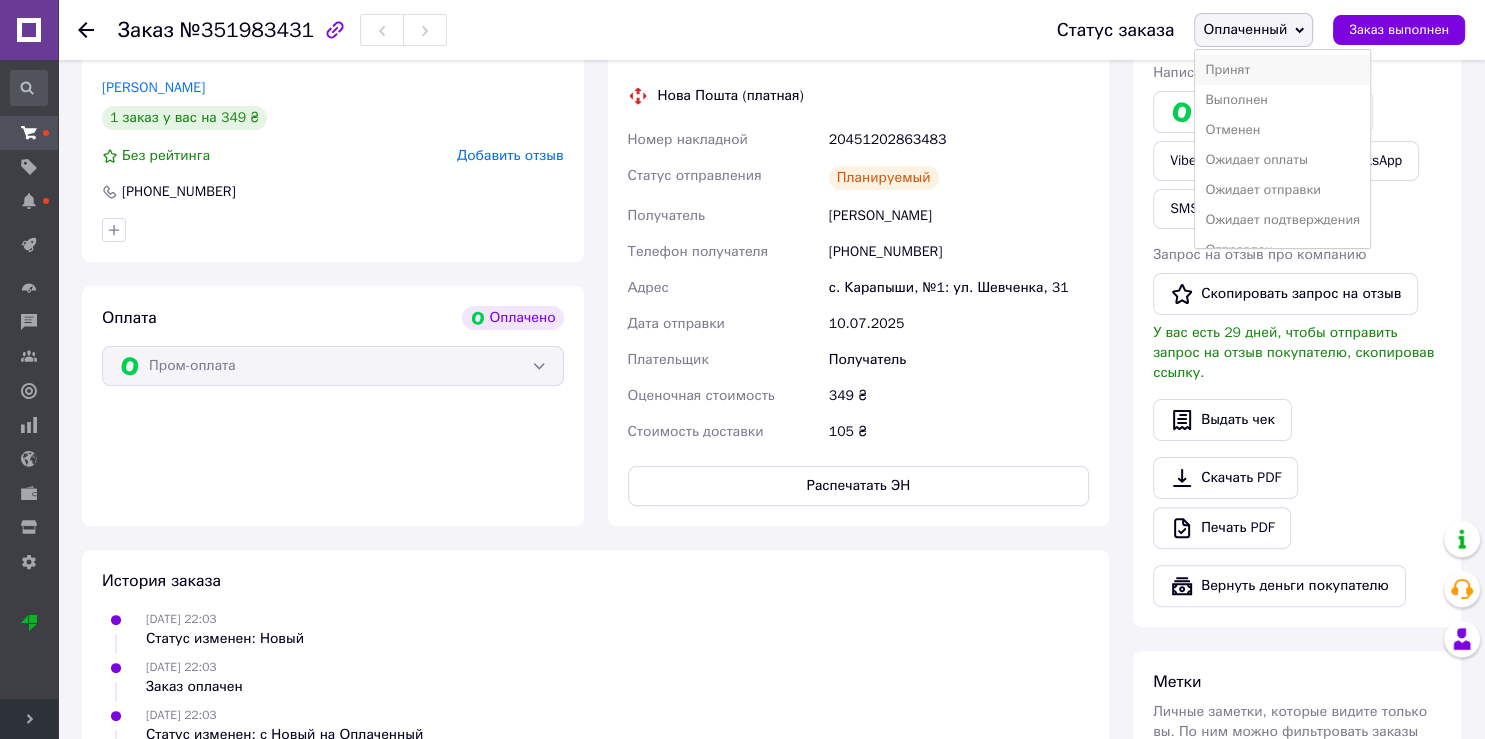 click on "Принят" at bounding box center [1282, 70] 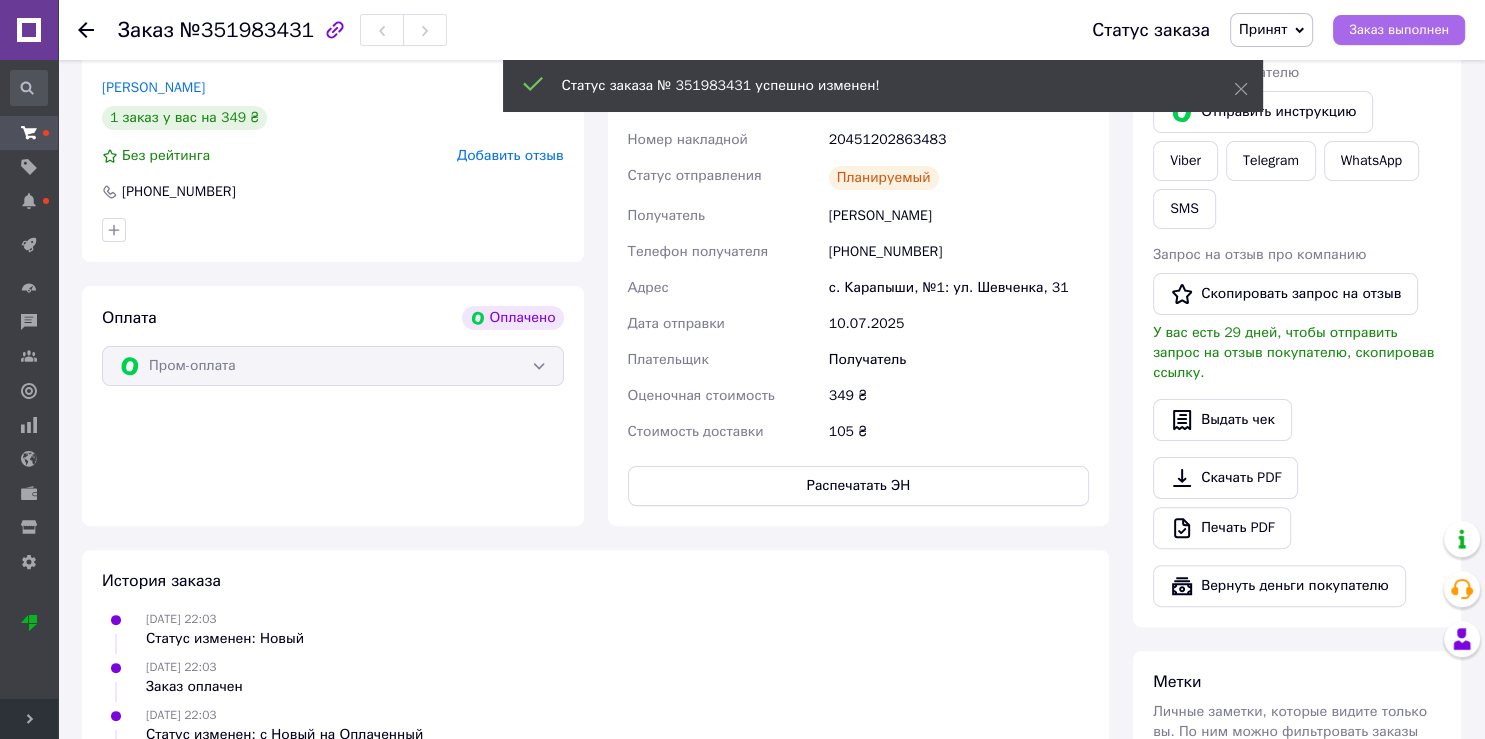 click on "Заказ выполнен" at bounding box center (1399, 30) 